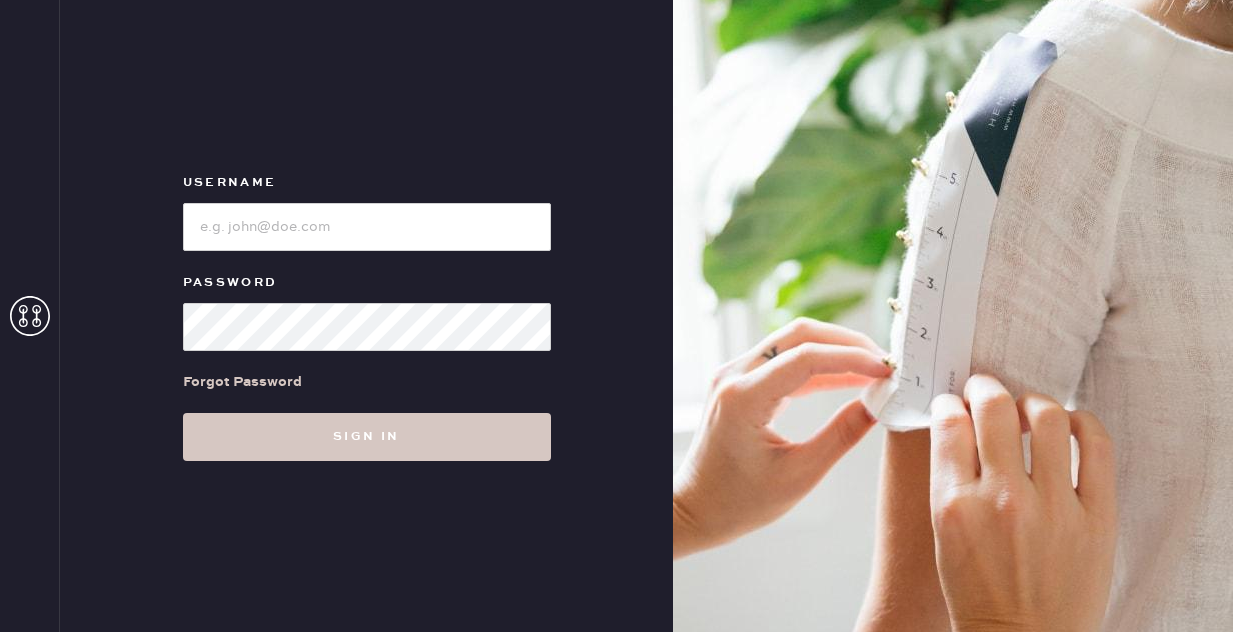 scroll, scrollTop: 0, scrollLeft: 0, axis: both 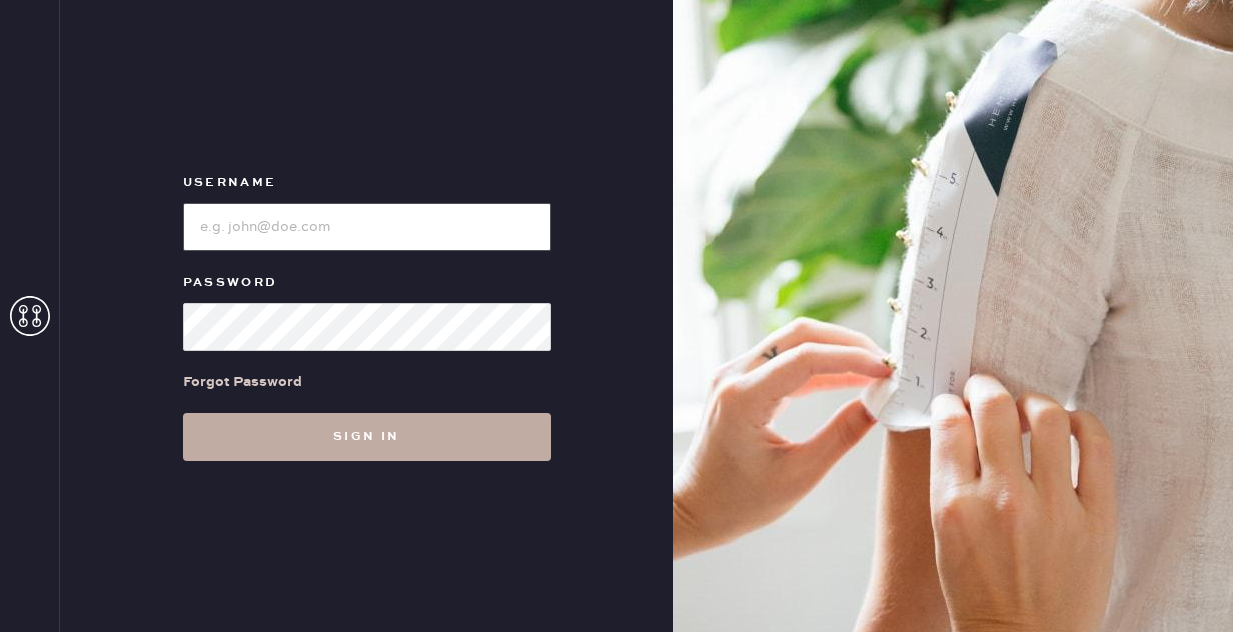 type on "reformationfillmore" 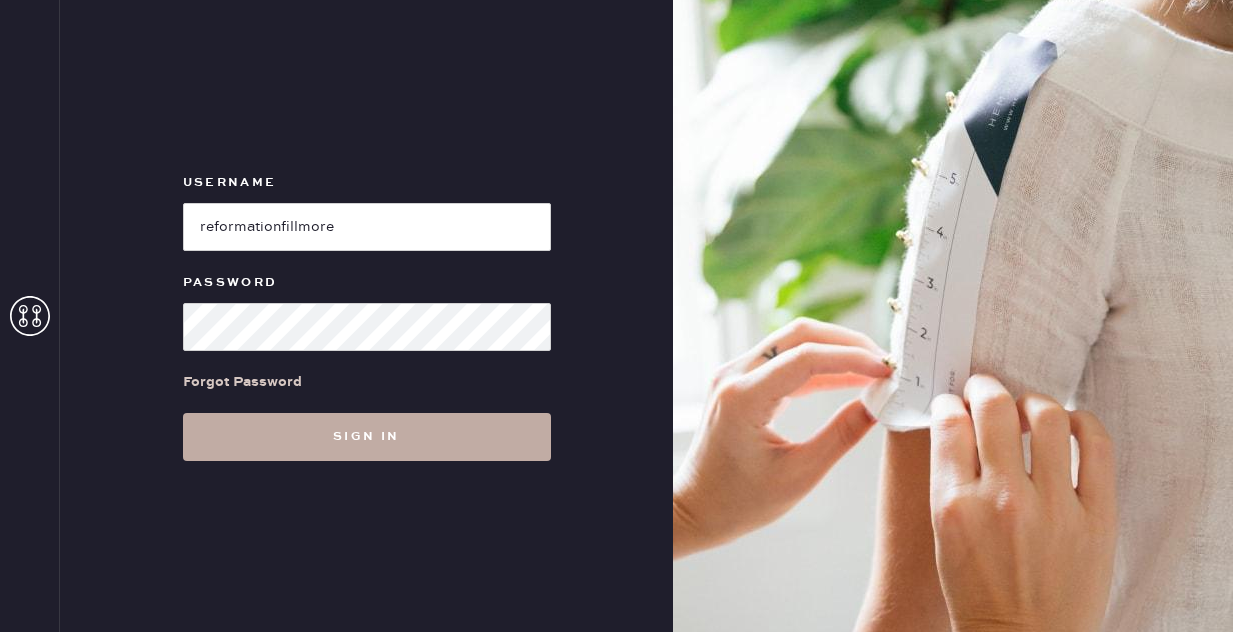 click on "Sign in" at bounding box center [367, 437] 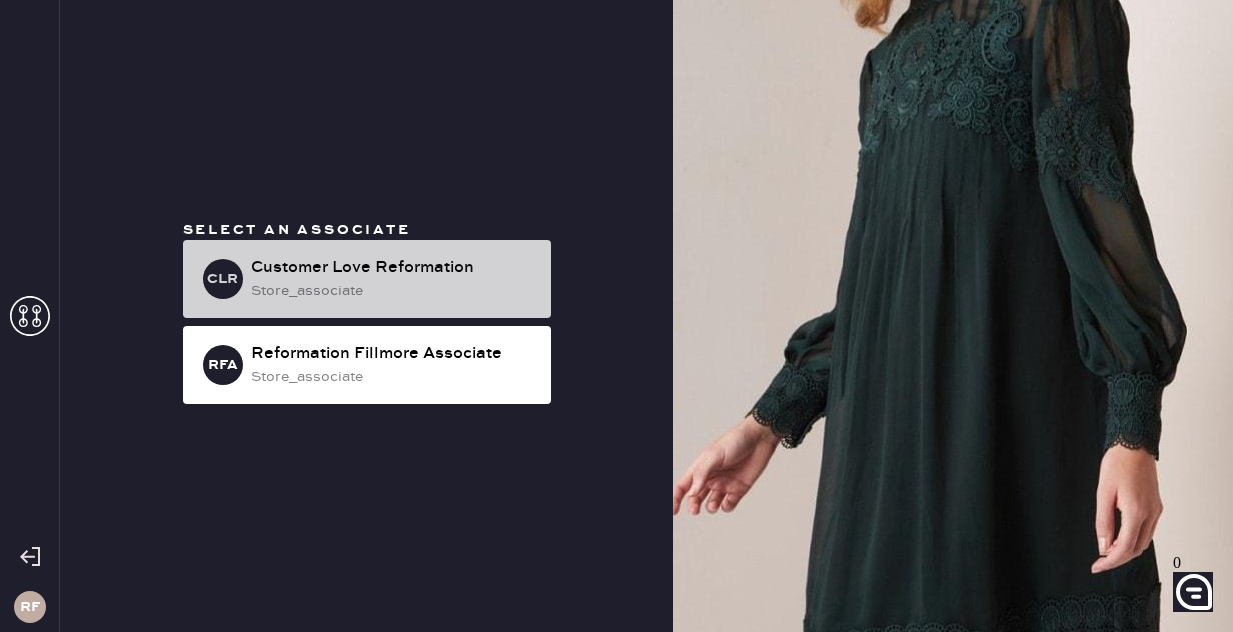 click on "store_associate" at bounding box center [393, 291] 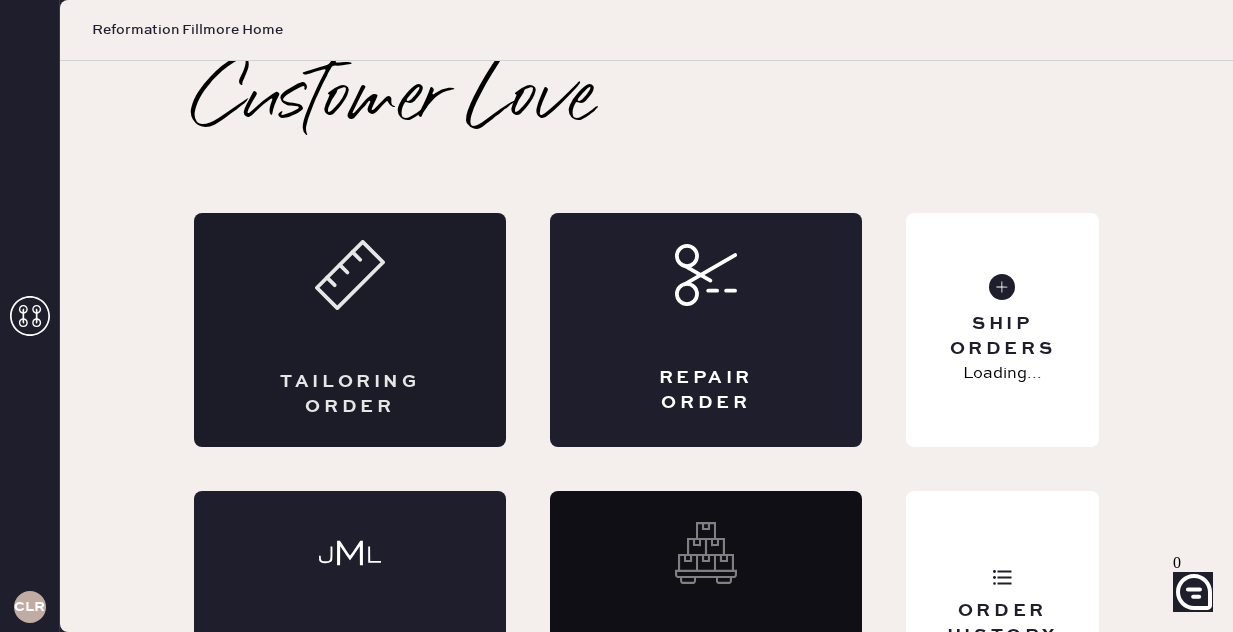 click on "Tailoring Order" at bounding box center [350, 330] 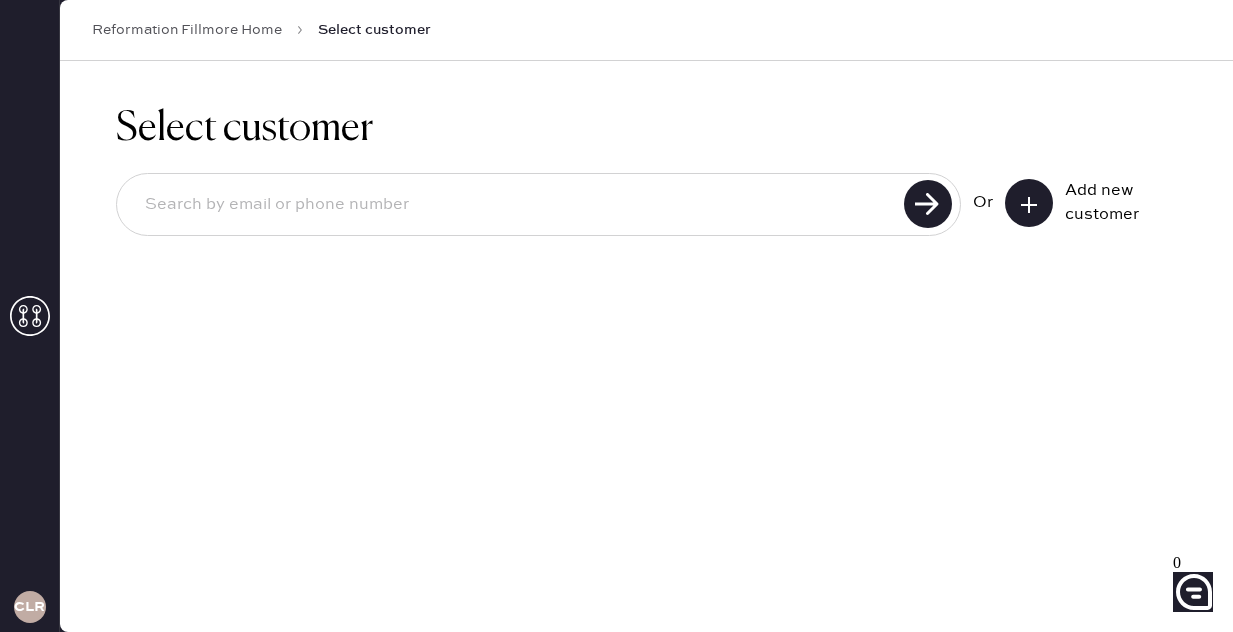 click on "Add new customer" at bounding box center [1115, 203] 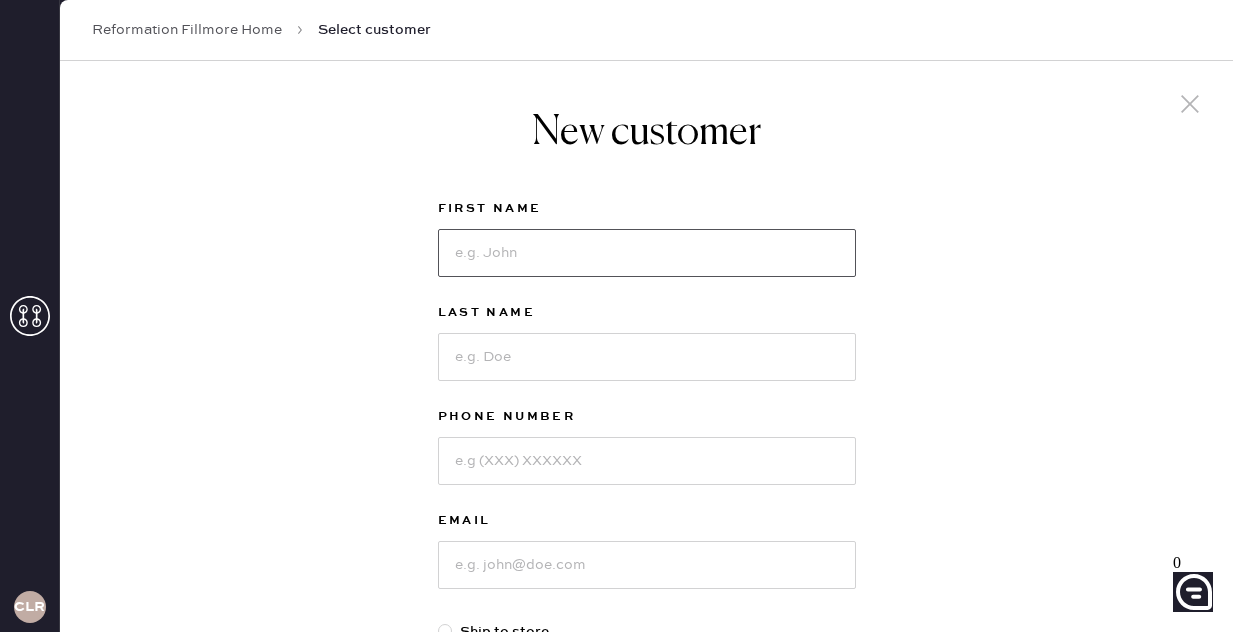 click at bounding box center [647, 253] 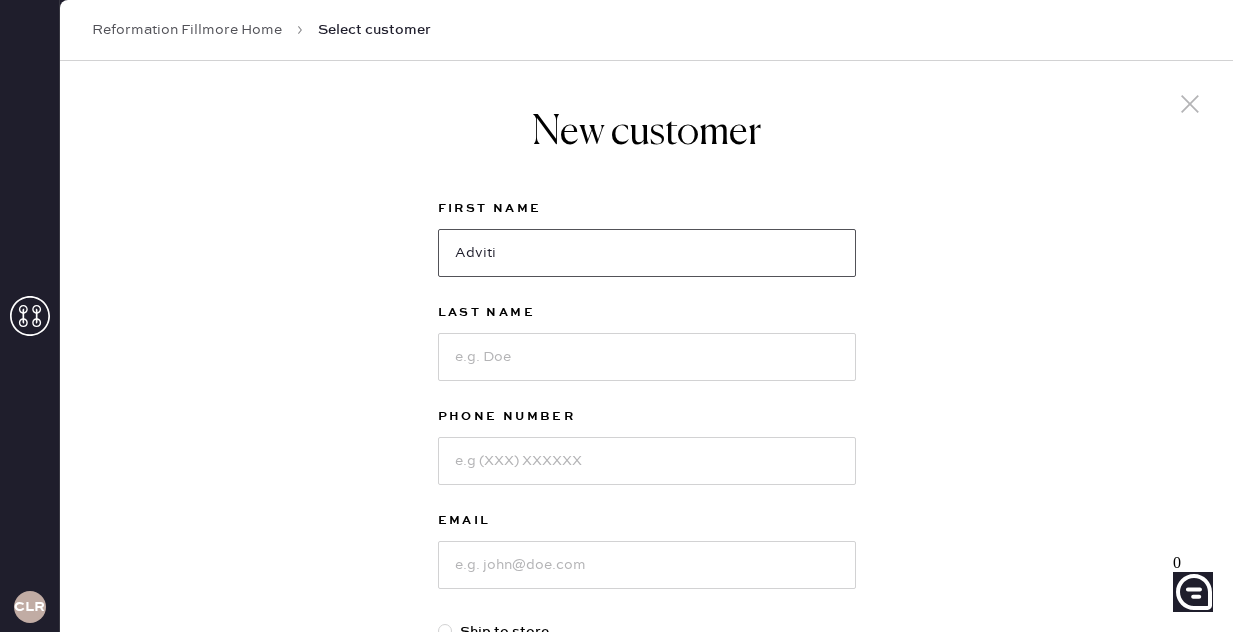 type on "Adviti" 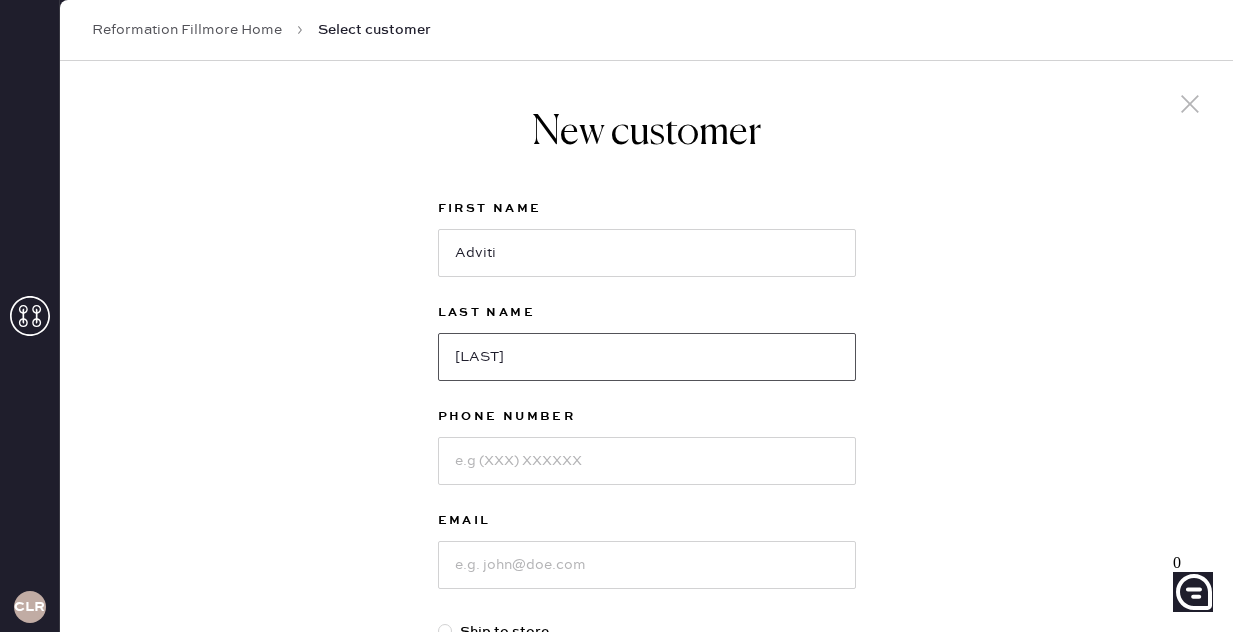 type on "[LAST]" 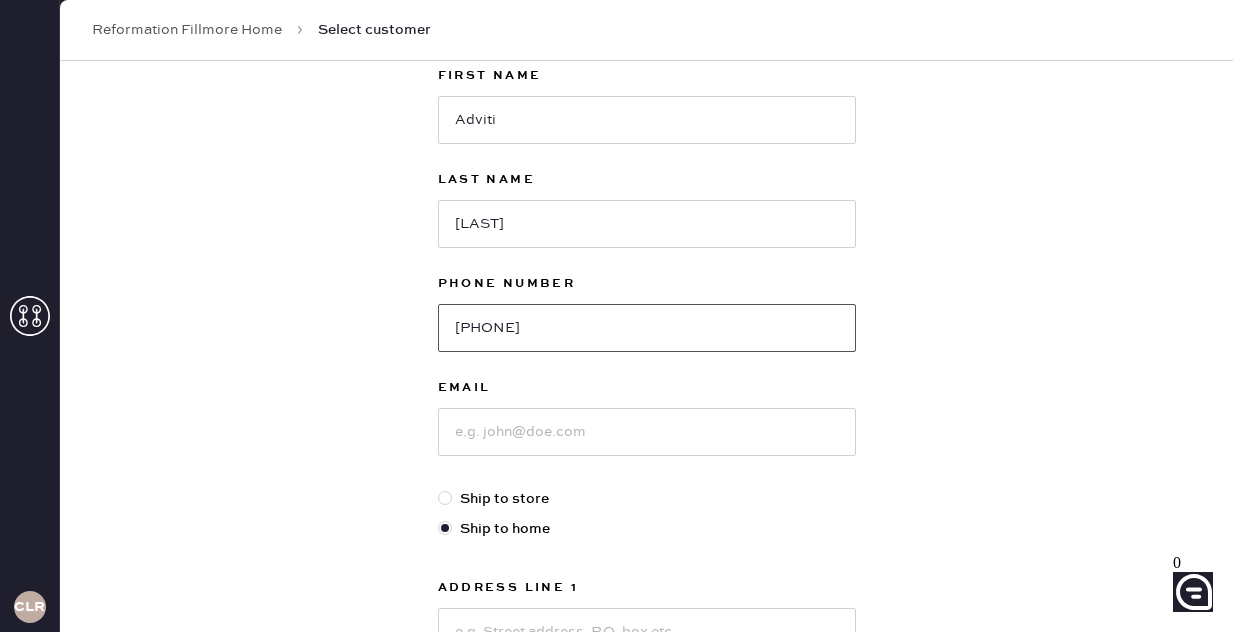 scroll, scrollTop: 134, scrollLeft: 0, axis: vertical 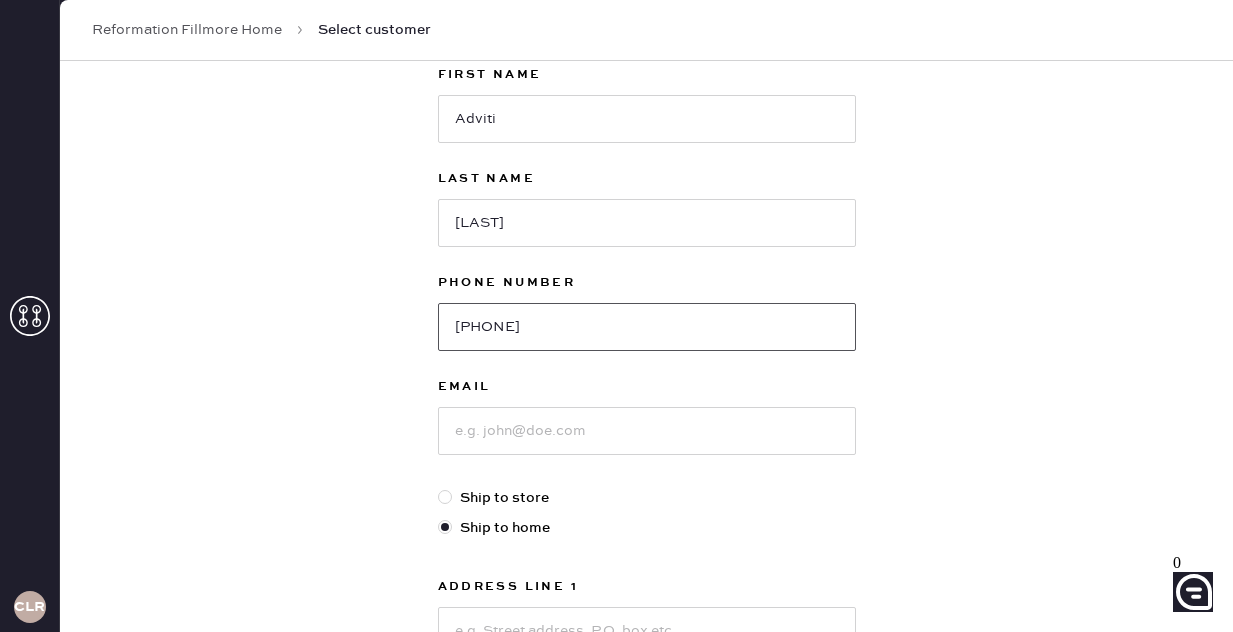 type on "[PHONE]" 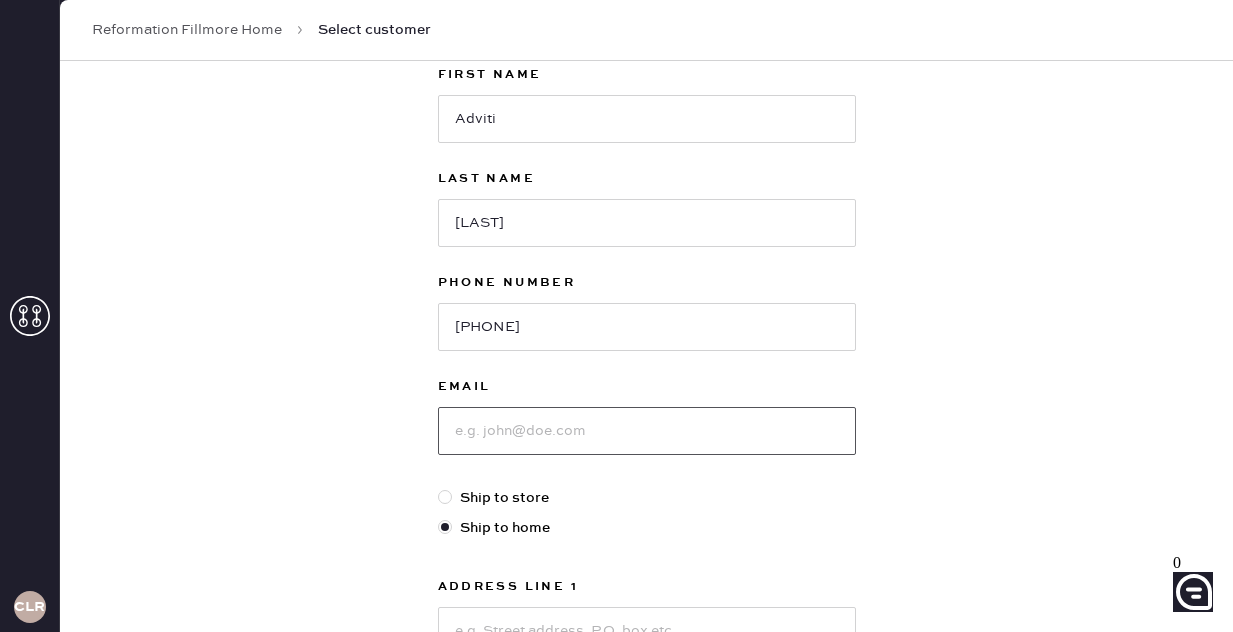 click at bounding box center [647, 431] 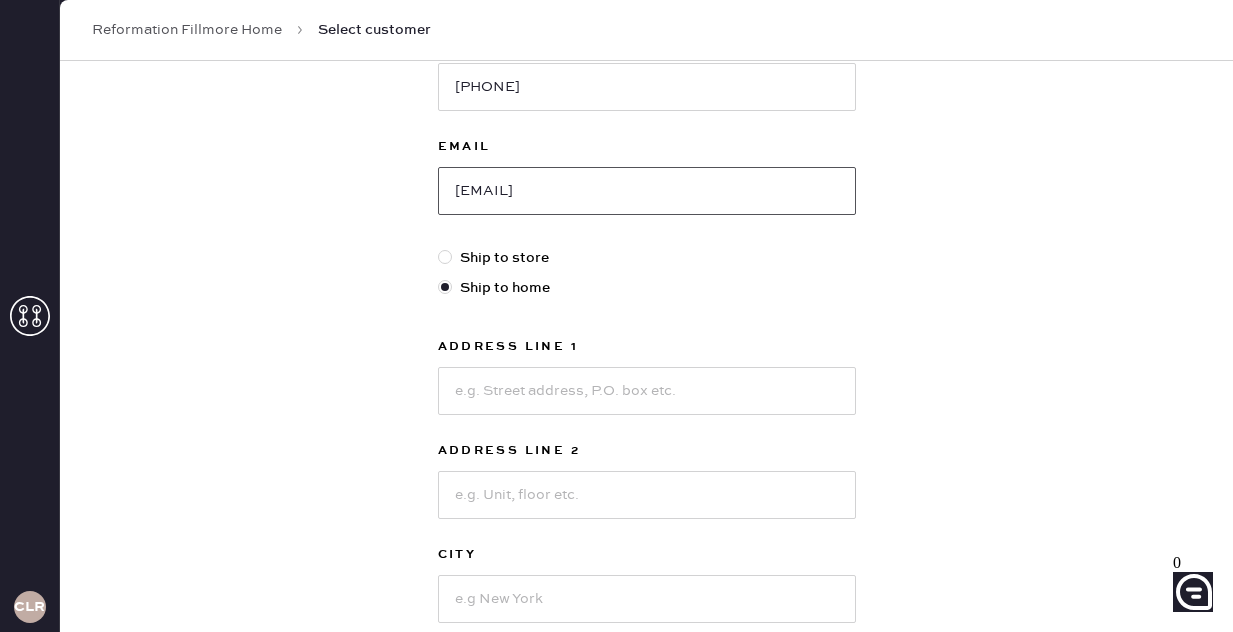 scroll, scrollTop: 381, scrollLeft: 0, axis: vertical 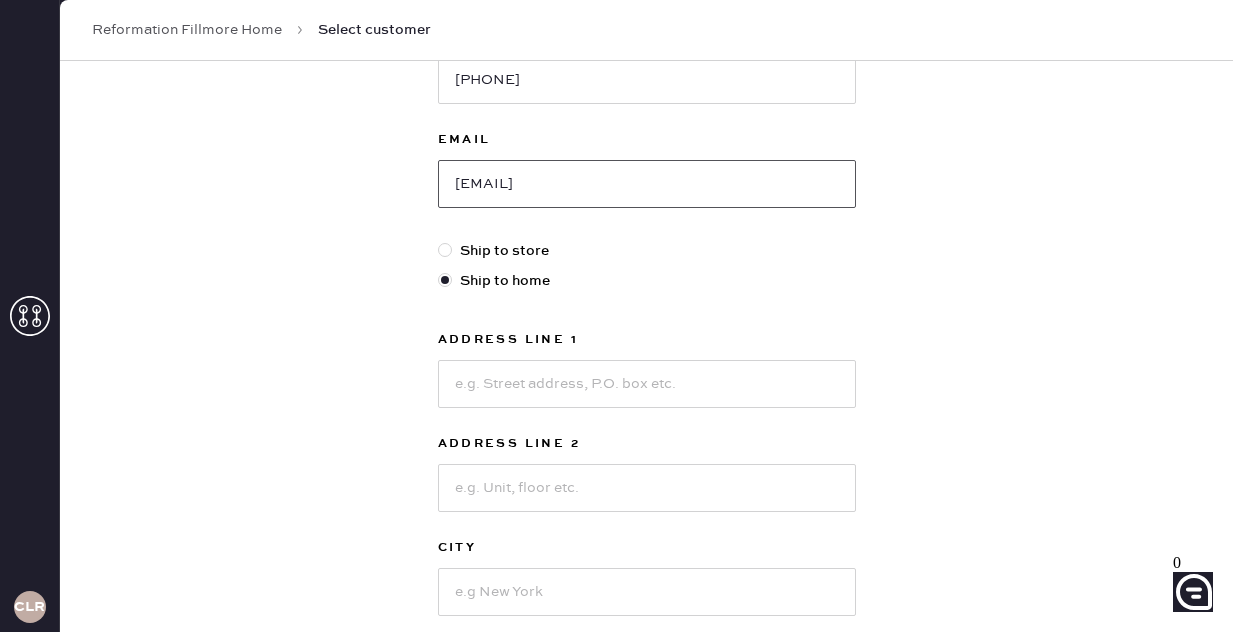 type on "[EMAIL]" 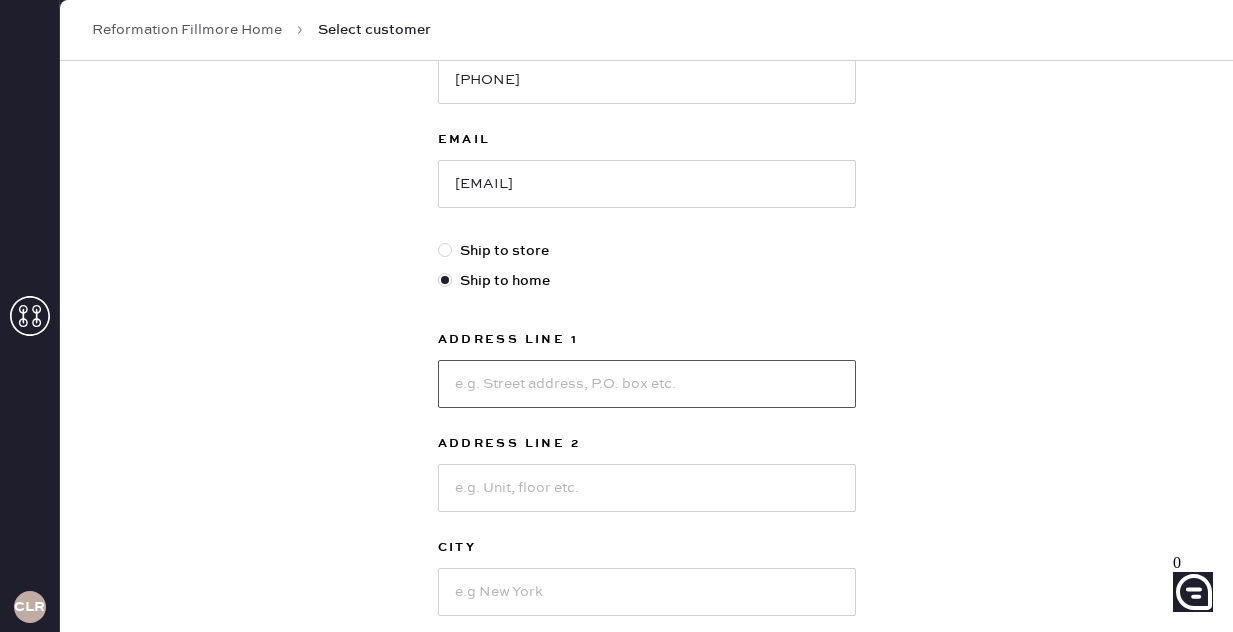 click at bounding box center (647, 384) 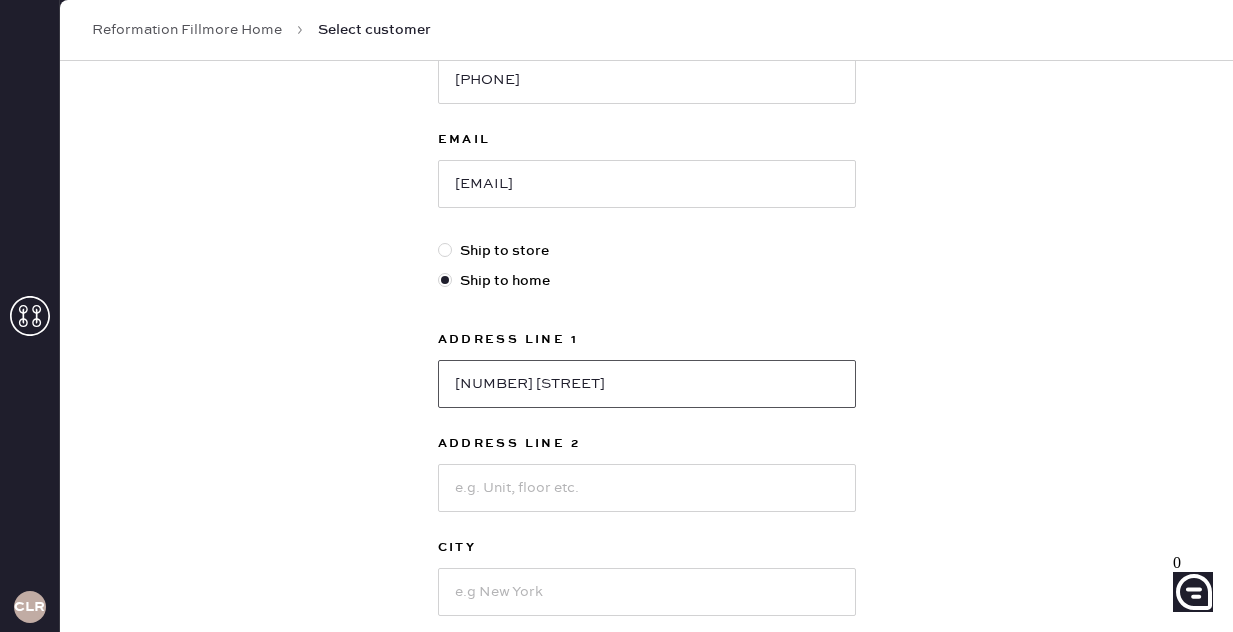 type on "[NUMBER] [STREET]" 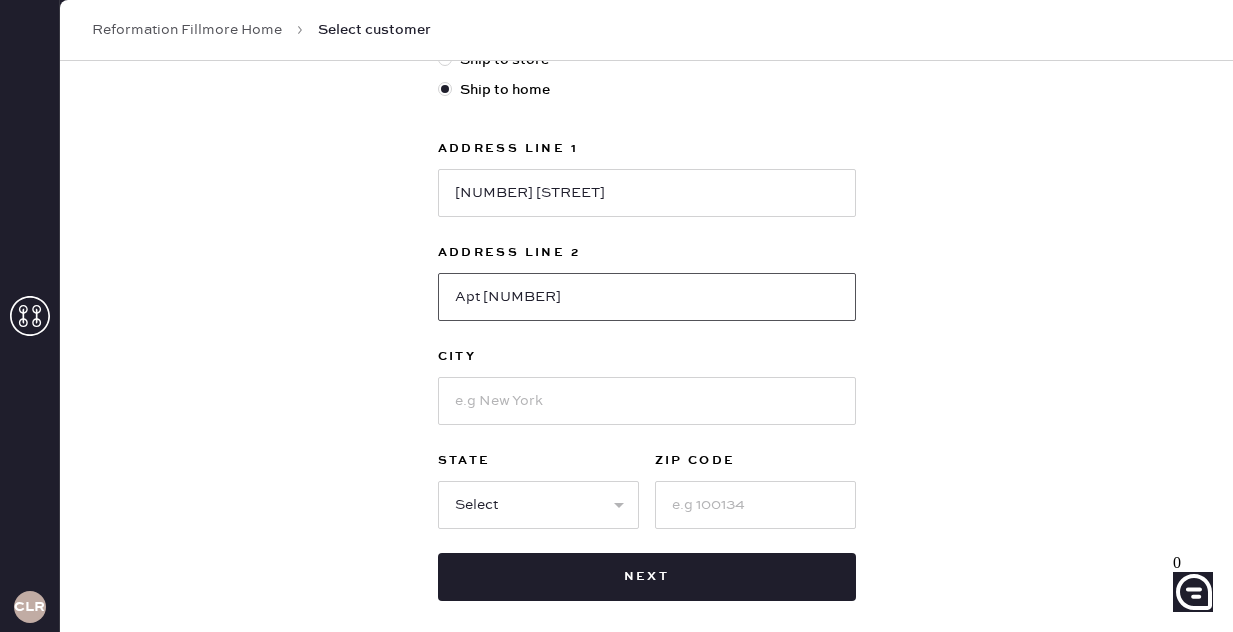 scroll, scrollTop: 594, scrollLeft: 0, axis: vertical 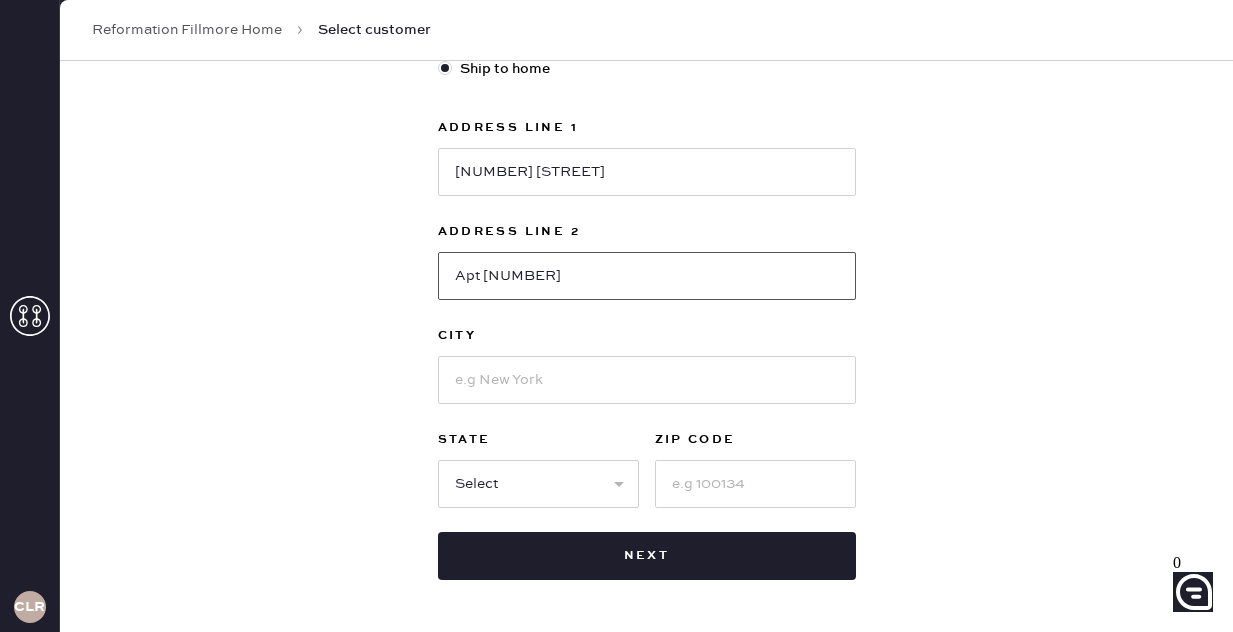 type on "Apt [NUMBER]" 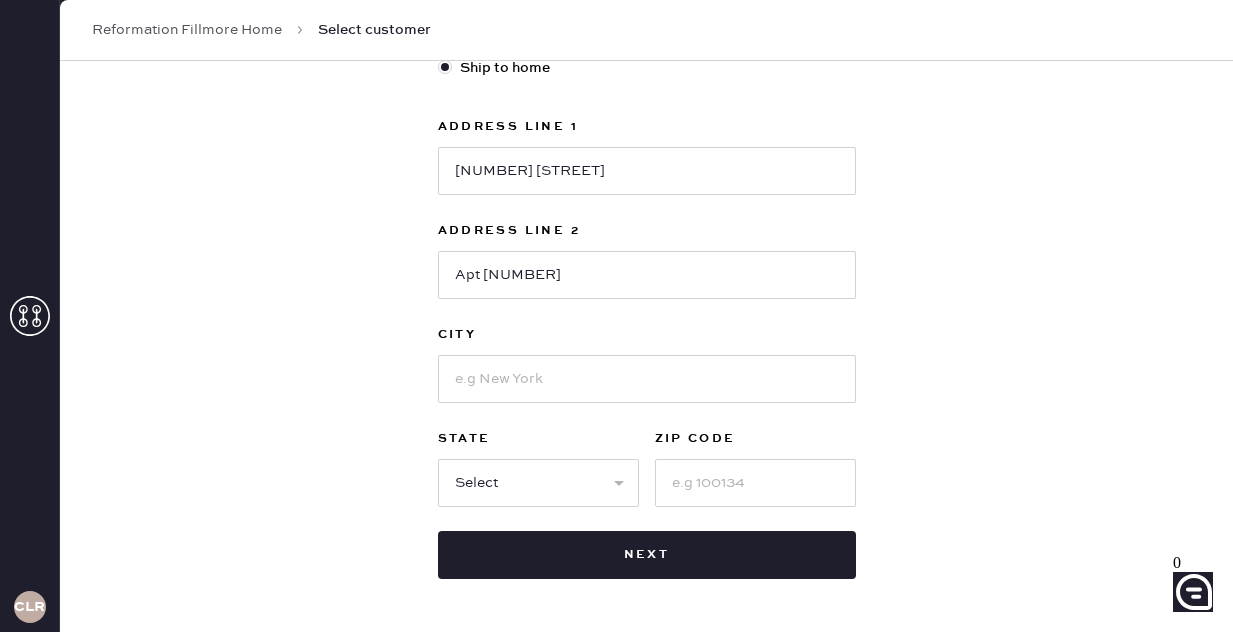 click on "Address Line 1 [NUMBER] [STREET] Address Line 2 Apt [NUMBER] City State Select AK AL AR AZ CA CO CT DC DE FL GA HI IA ID IL IN KS KY LA MA MD ME MI MN MO MS MT NC ND NE NH NJ NM NV NY OH OK OR PA RI SC SD TN TX UT VA VT WA WI WV WY ZIP Code" at bounding box center [647, 311] 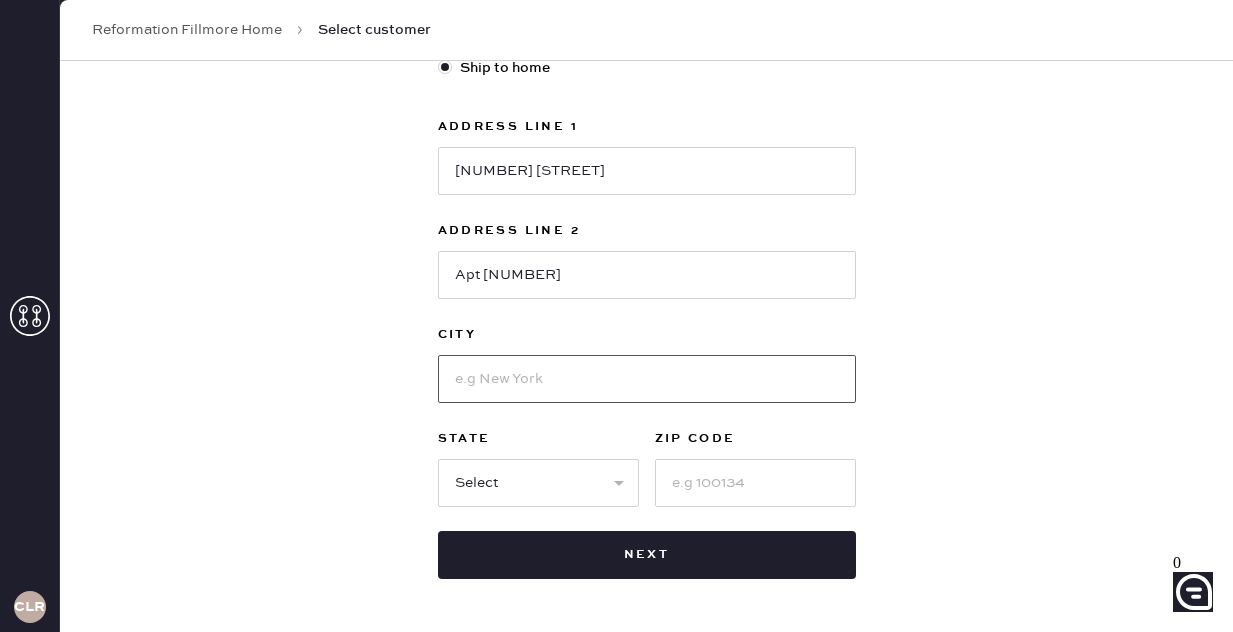 click at bounding box center (647, 379) 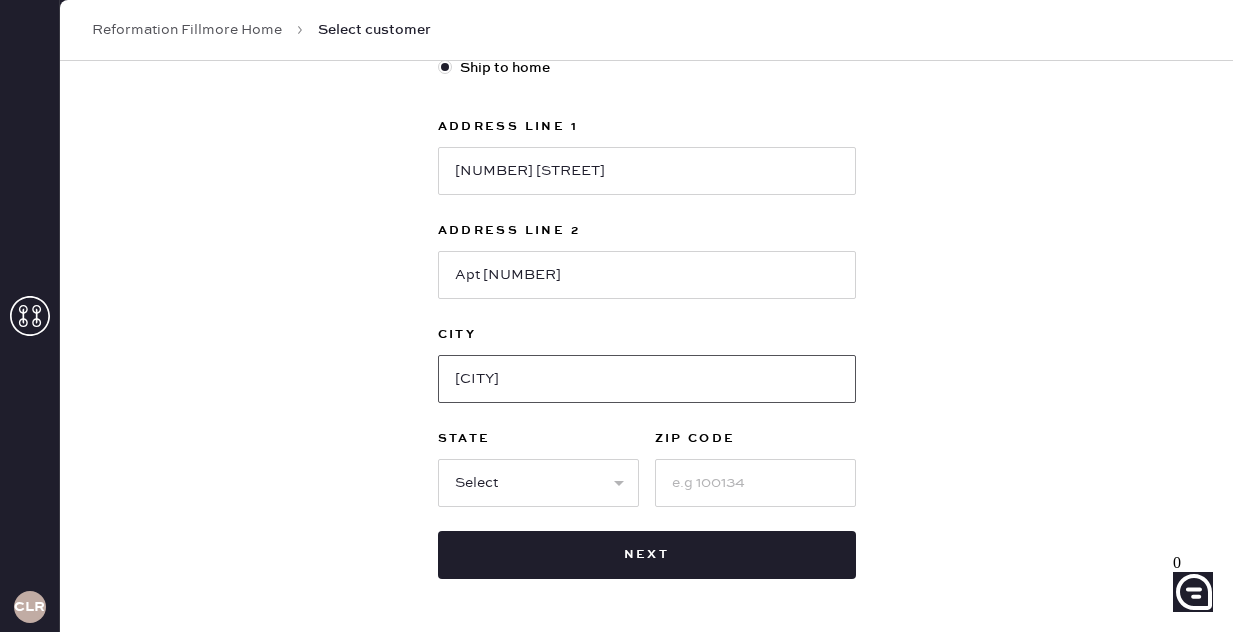 type on "[CITY]" 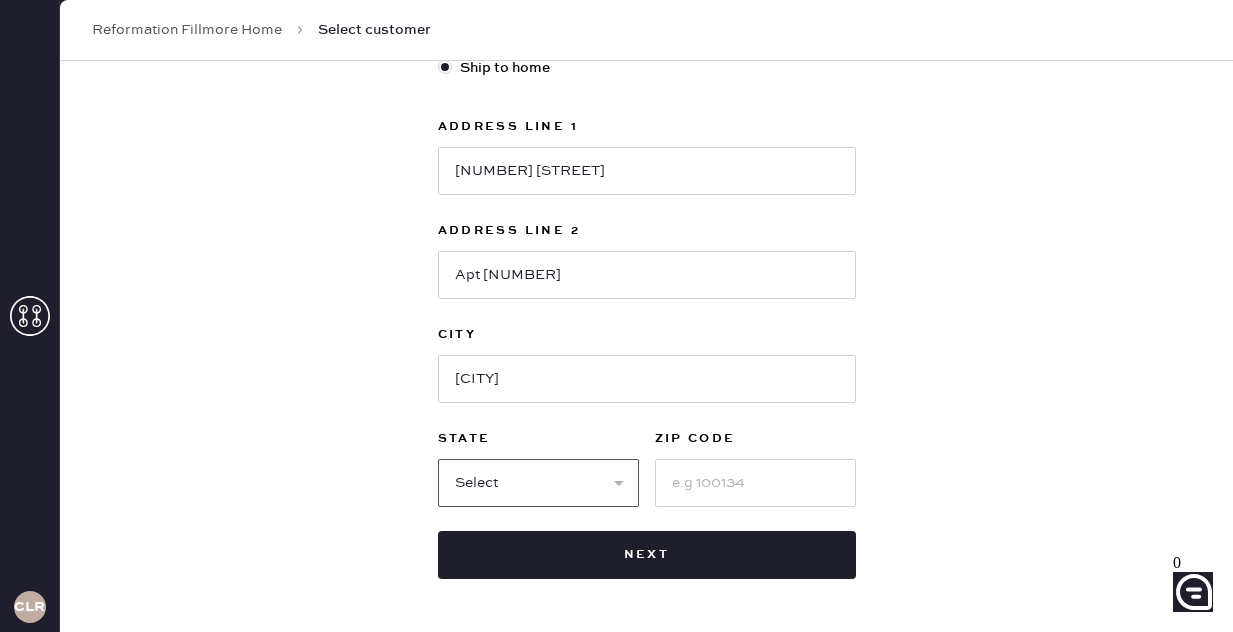 click on "Select AK AL AR AZ CA CO CT DC DE FL GA HI IA ID IL IN KS KY LA MA MD ME MI MN MO MS MT NC ND NE NH NJ NM NV NY OH OK OR PA RI SC SD TN TX UT VA VT WA WI WV WY" at bounding box center (538, 483) 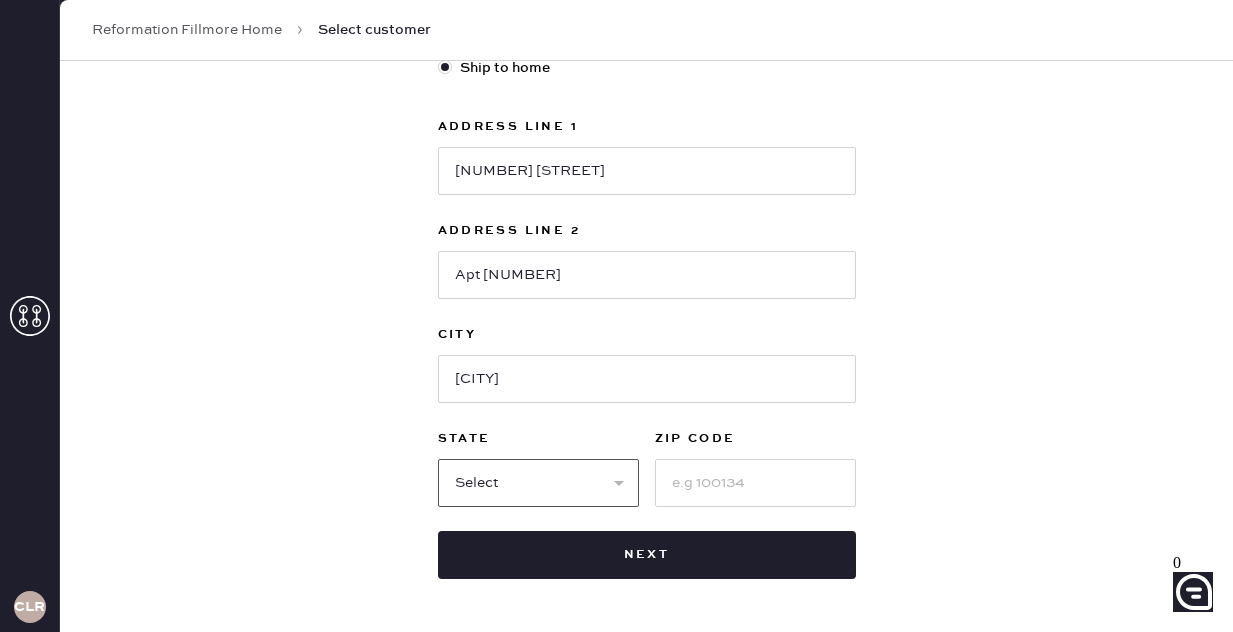select on "CA" 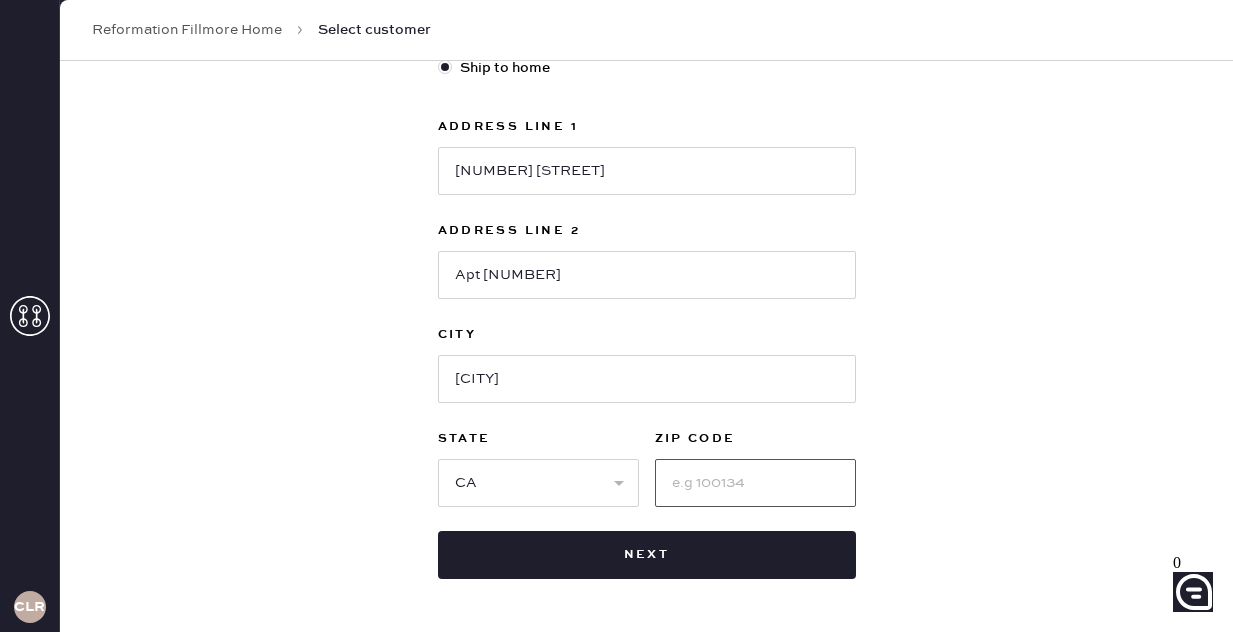click at bounding box center (755, 483) 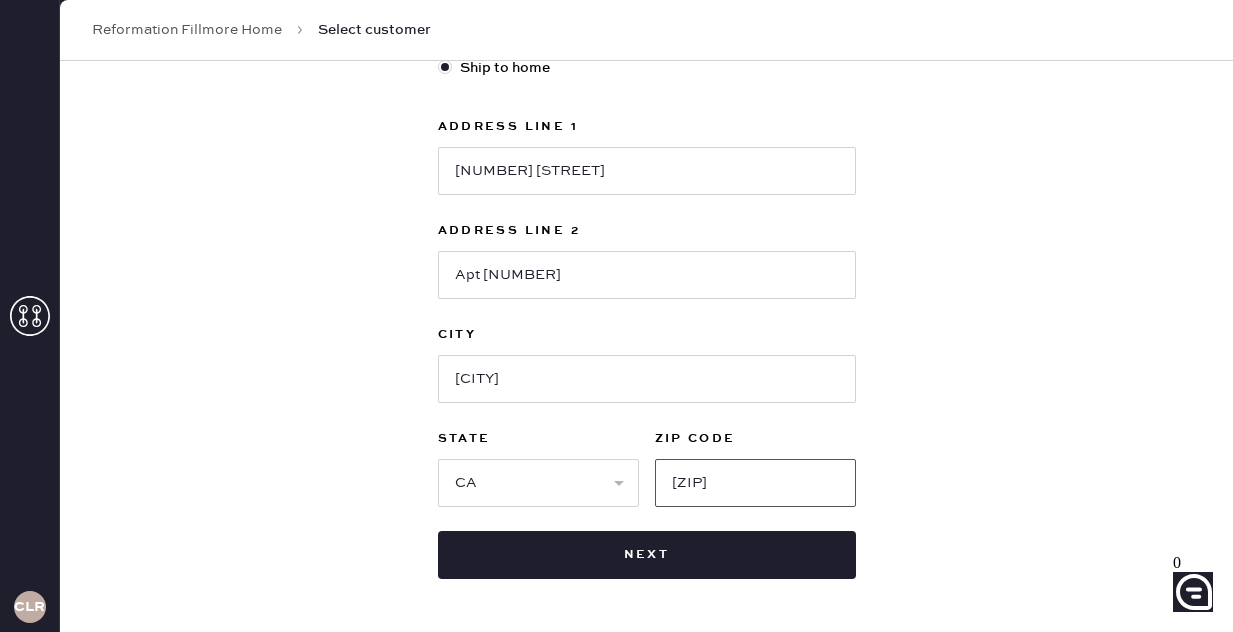 type on "[ZIP]" 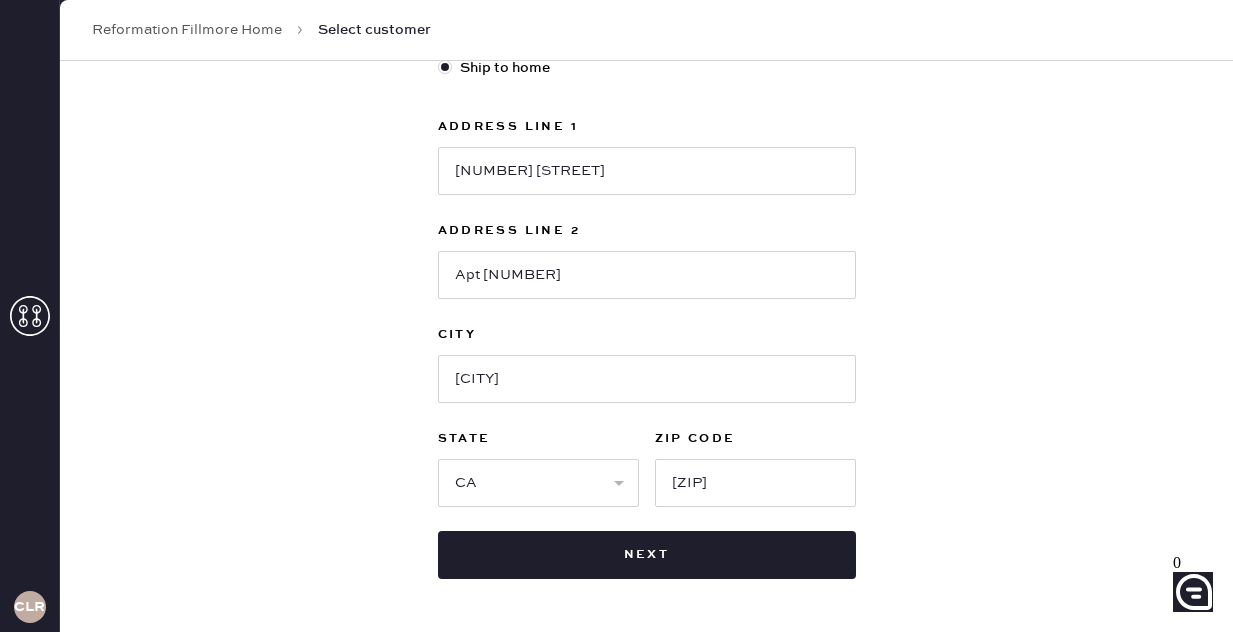 click on "New customer First Name [FIRST] Last Name [LAST] Phone Number [PHONE] Email [EMAIL] Ship to store Ship to home Address Line 1 [NUMBER] [STREET] Address Line 2 Apt [NUMBER] City [CITY] State Select AK AL AR AZ CA CO CT DC DE FL GA HI IA ID IL IN KS KY LA MA MD ME MI MN MO MS MT NC ND NE NH NJ NM NV NY OH OK OR PA RI SC SD TN TX UT VA VT WA WI WV WY ZIP Code [ZIP] Next" at bounding box center (646, 87) 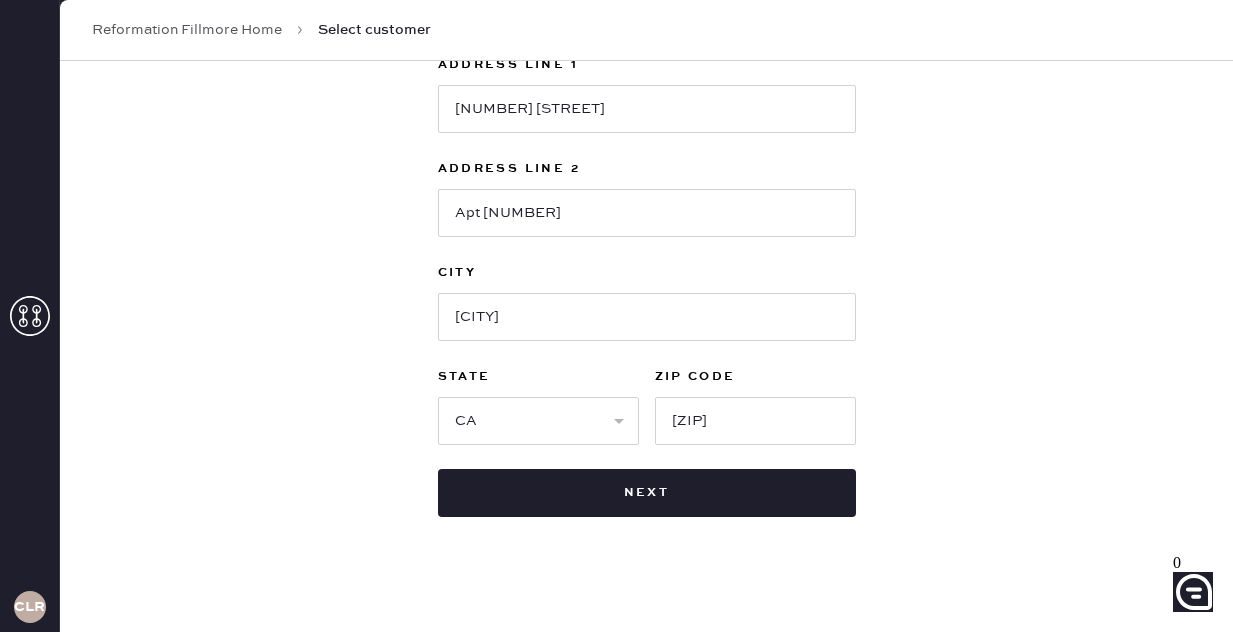 scroll, scrollTop: 669, scrollLeft: 0, axis: vertical 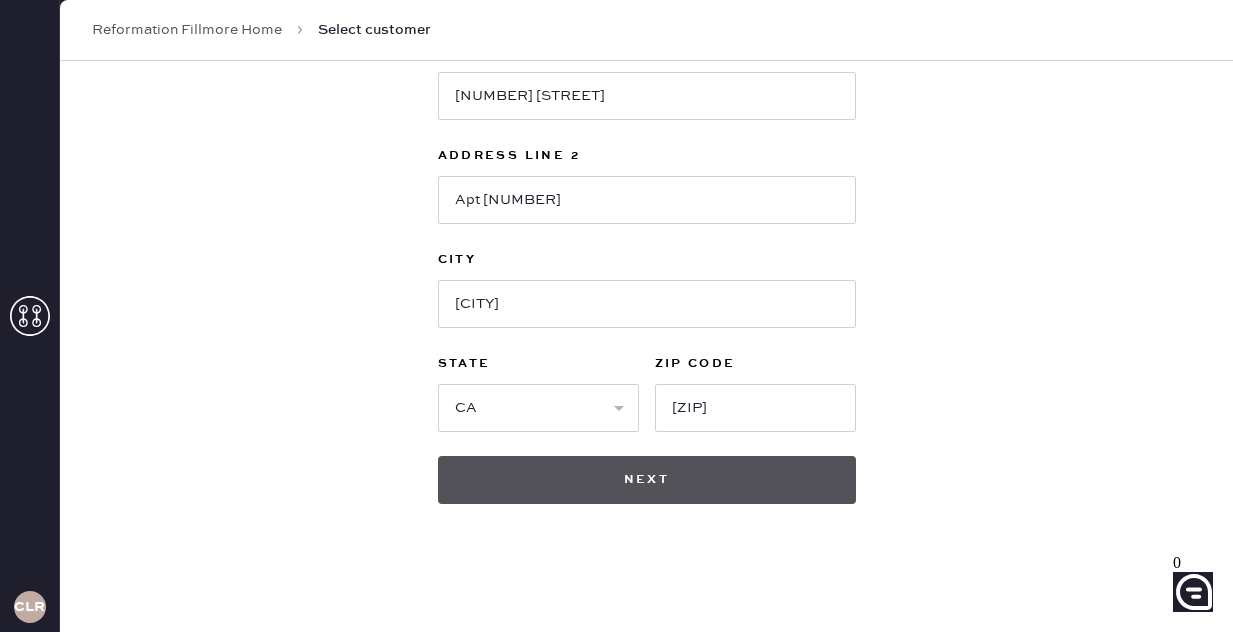 click on "Next" at bounding box center (647, 480) 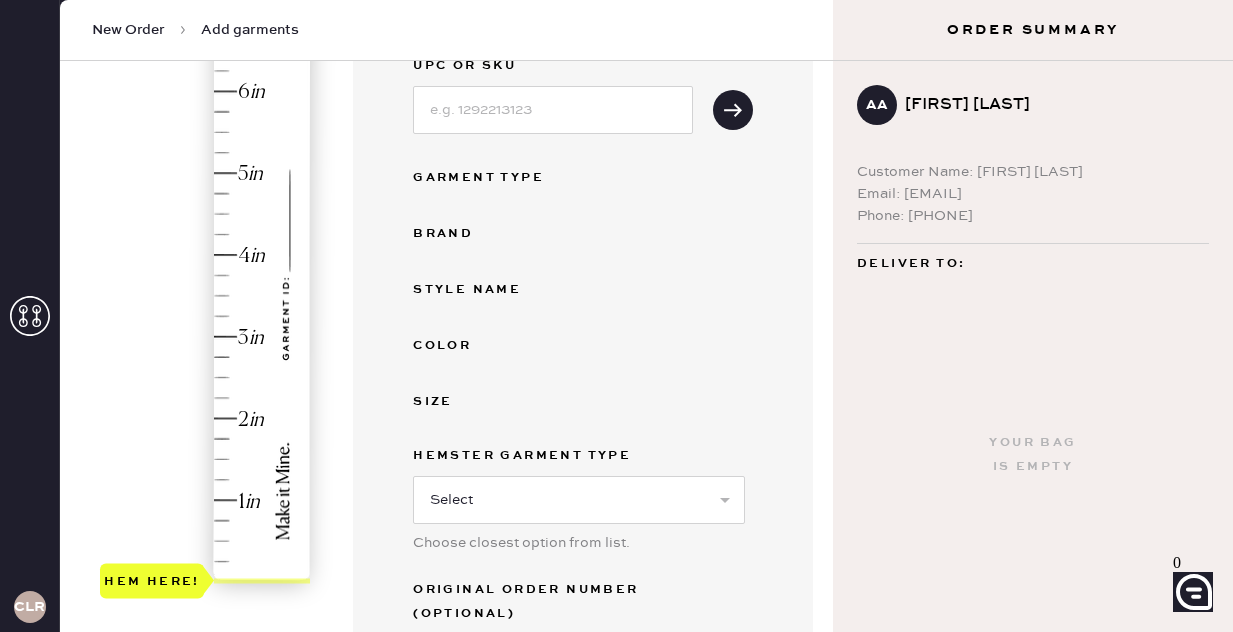 scroll, scrollTop: 751, scrollLeft: 0, axis: vertical 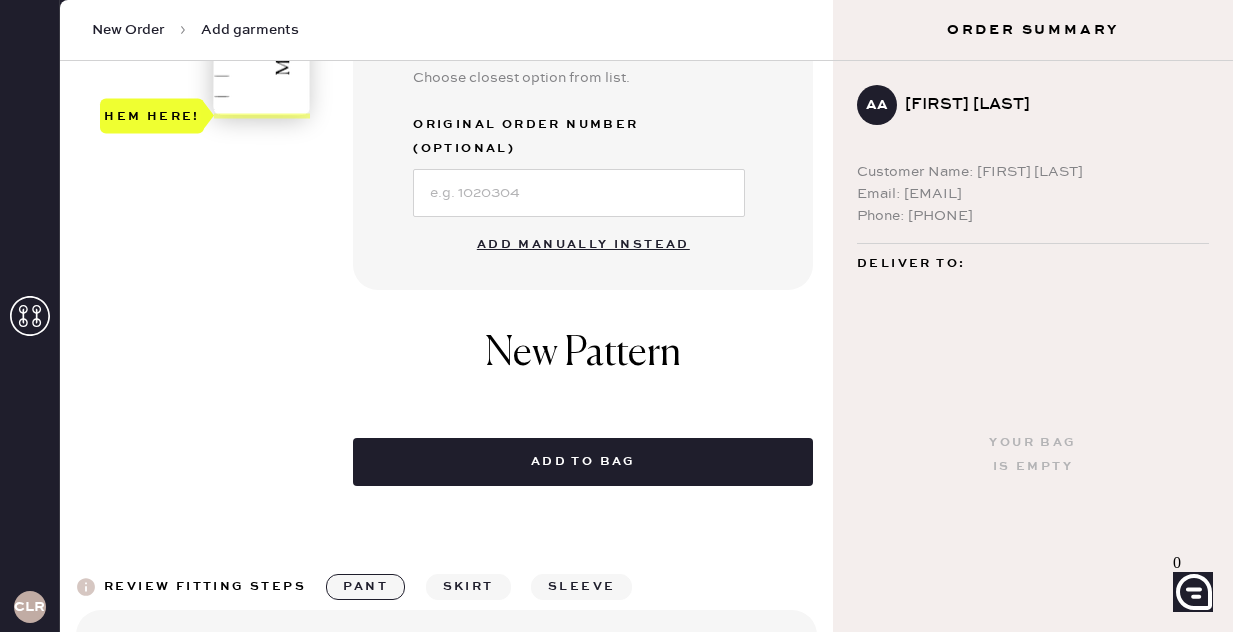 click on "Add manually instead" at bounding box center (583, 245) 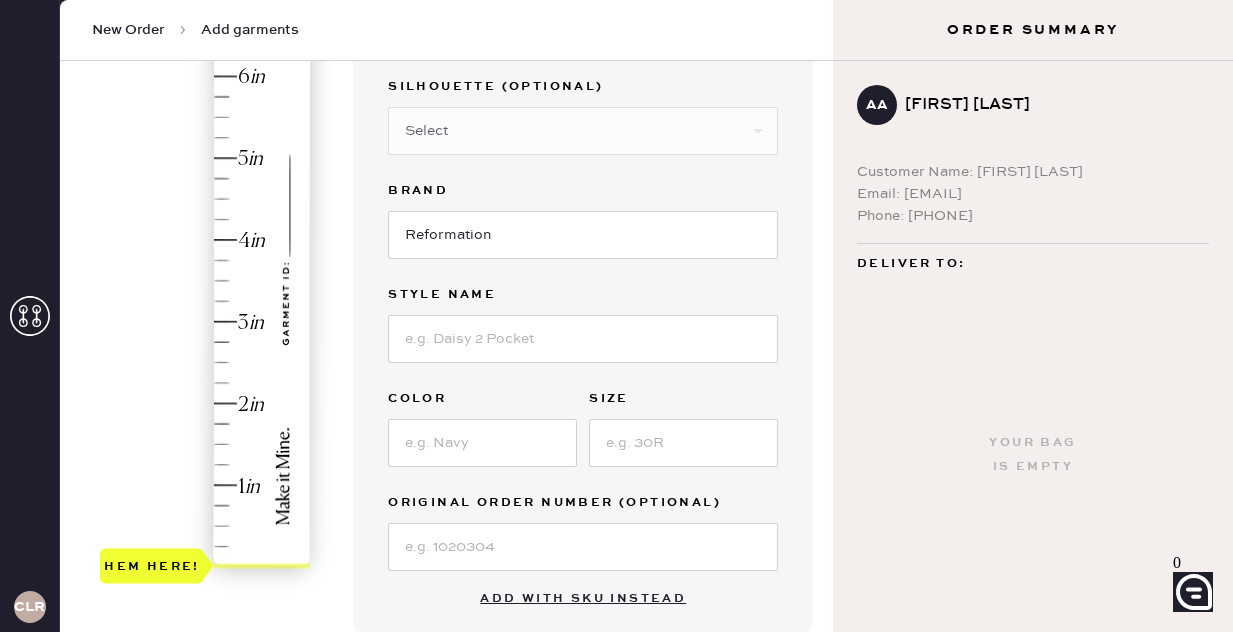 scroll, scrollTop: 0, scrollLeft: 0, axis: both 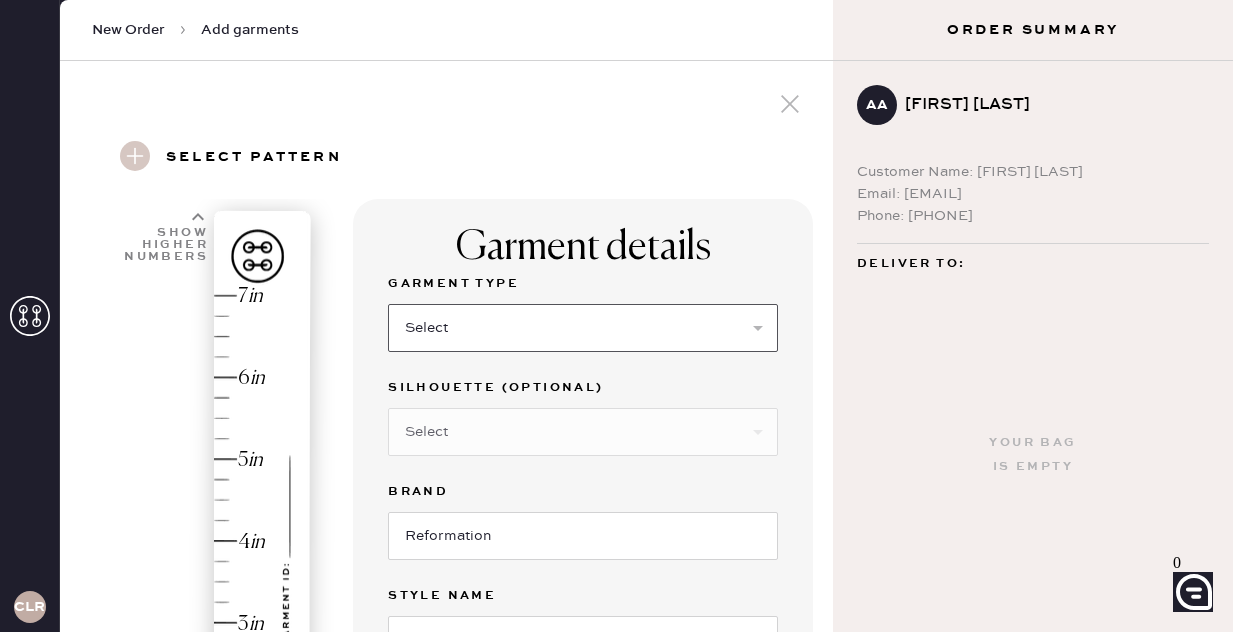 click on "Select Basic Skirt Jeans Leggings Pants Shorts Basic Sleeved Dress Basic Sleeveless Dress Basic Strap Dress Strap Jumpsuit Button Down Top Sleeved Top Sleeveless Top" at bounding box center (583, 328) 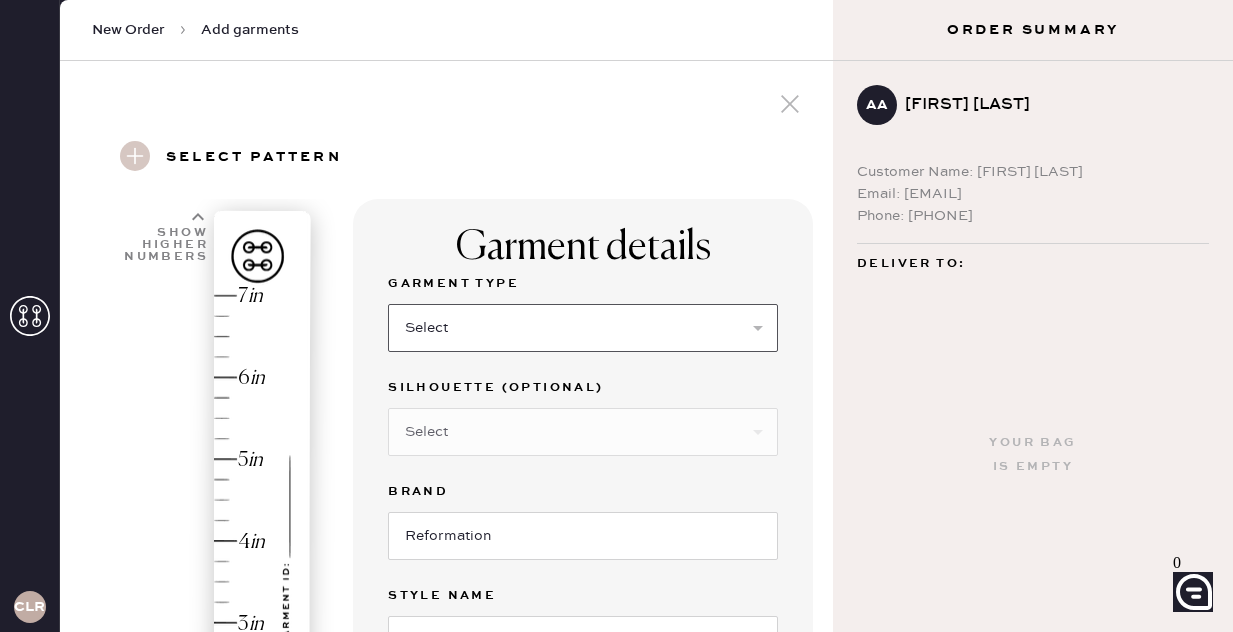 select on "2" 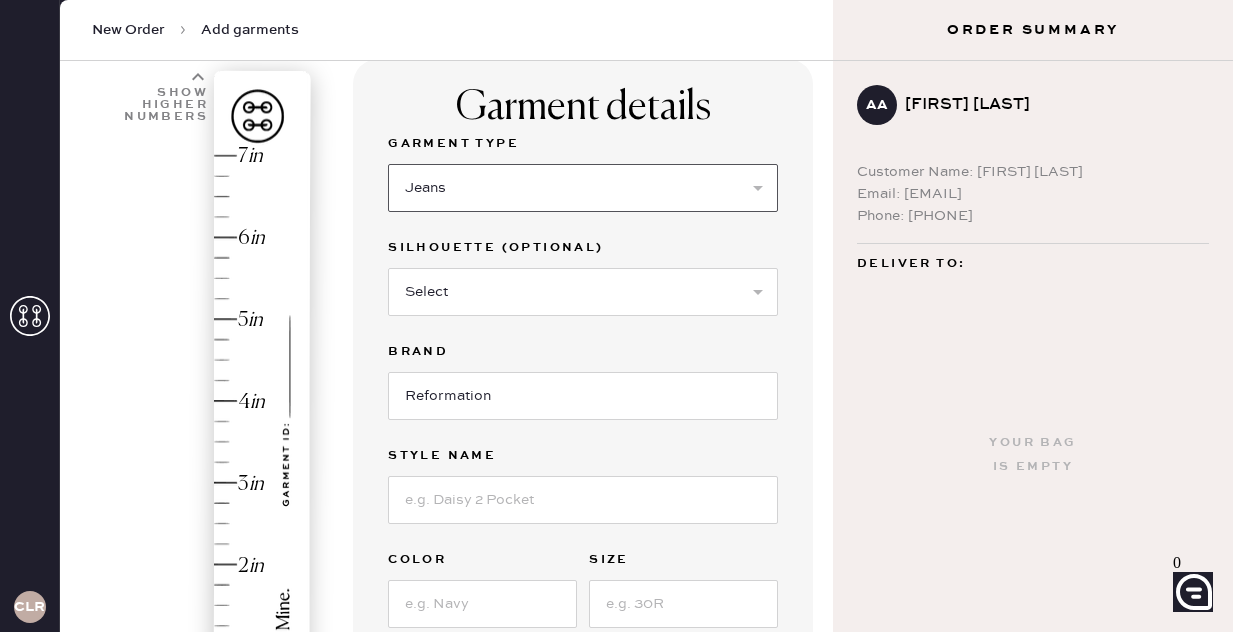 scroll, scrollTop: 152, scrollLeft: 0, axis: vertical 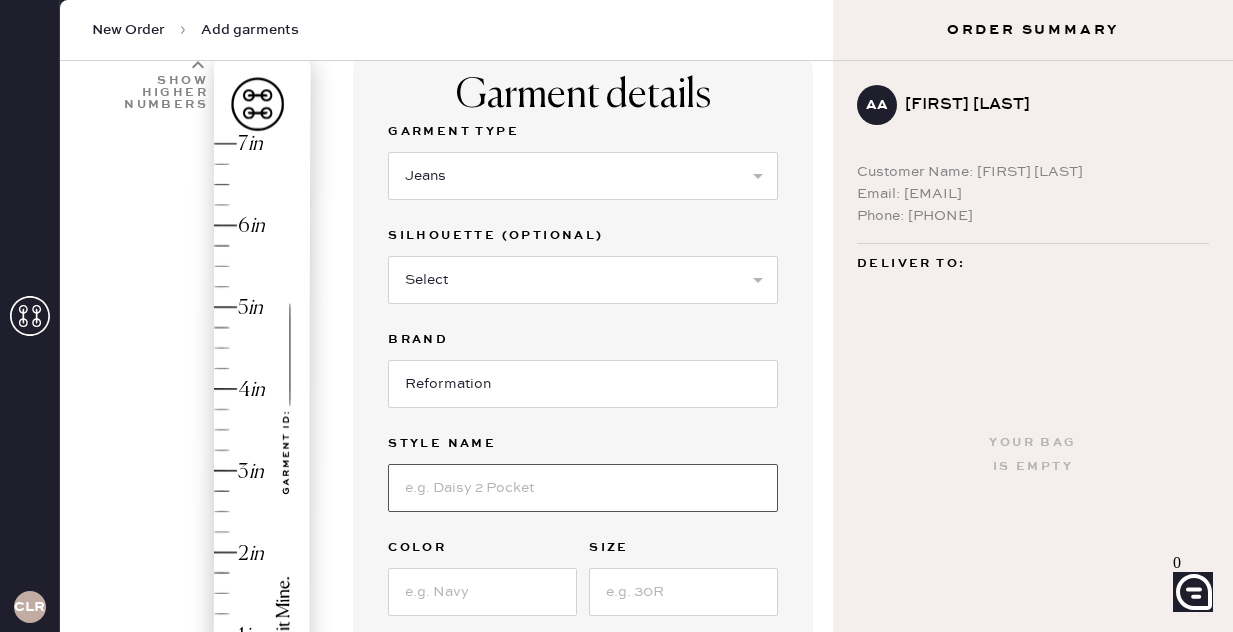 click at bounding box center [583, 488] 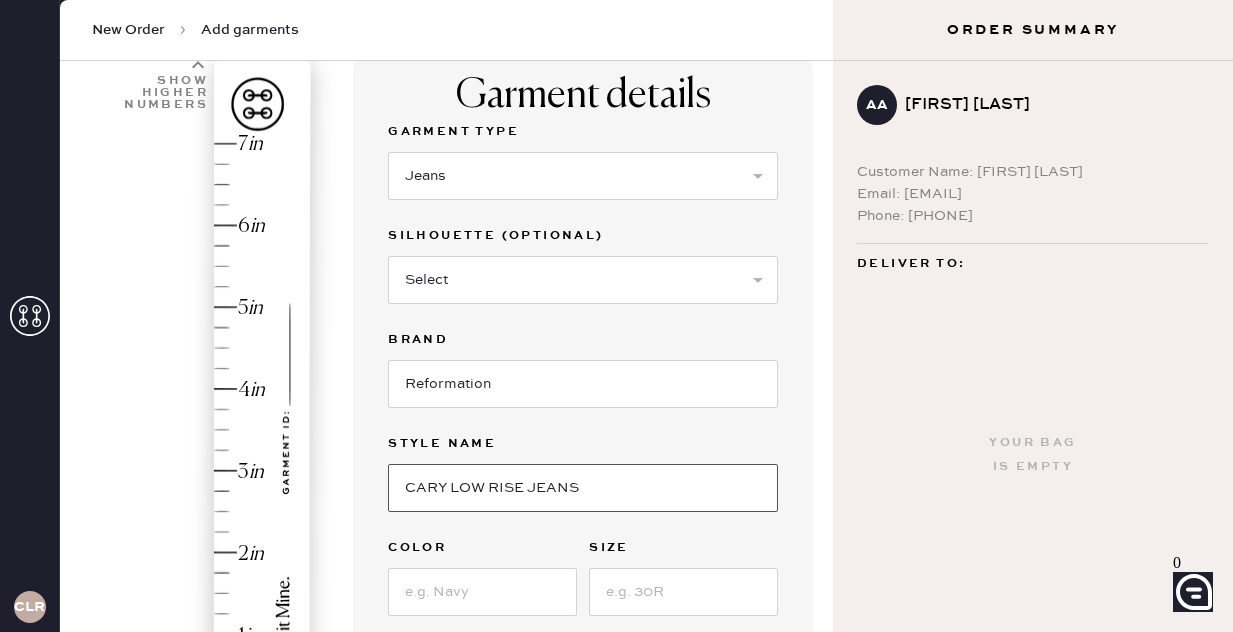 type on "CARY LOW RISE JEANS" 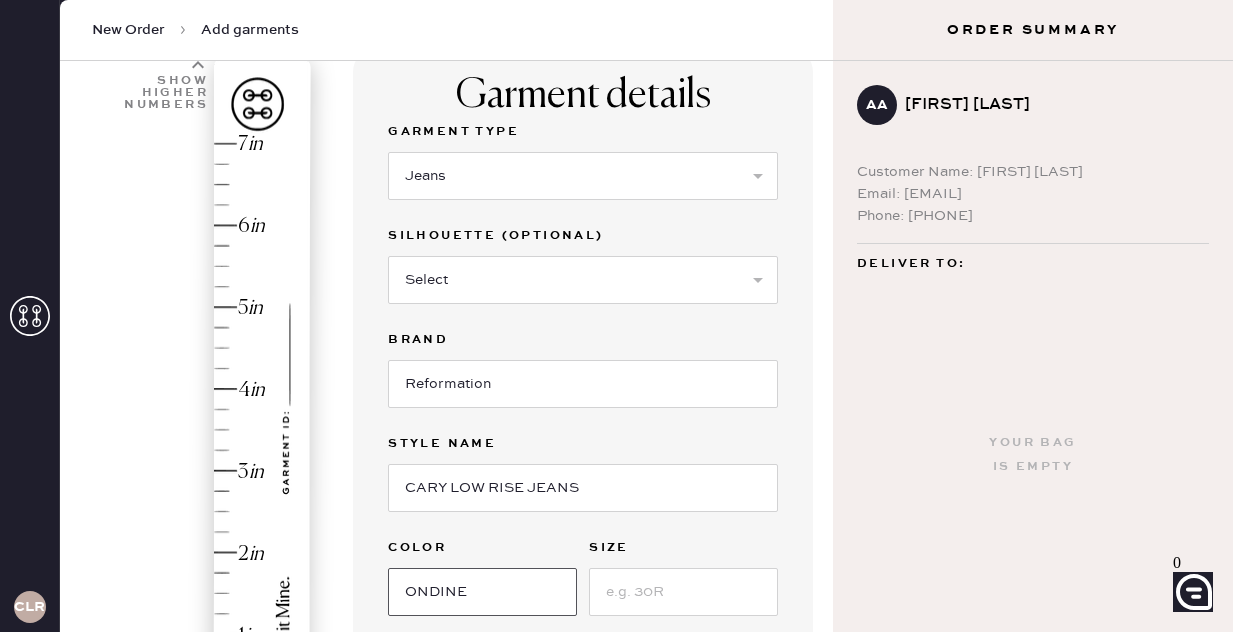 type on "ONDINE" 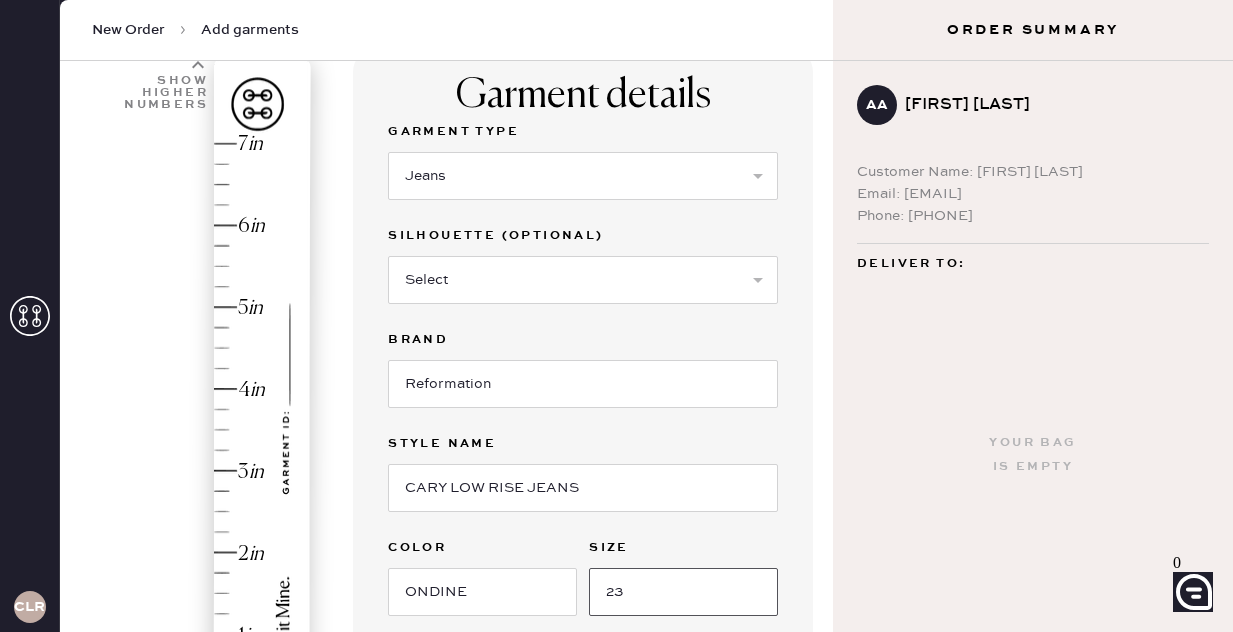 type on "23" 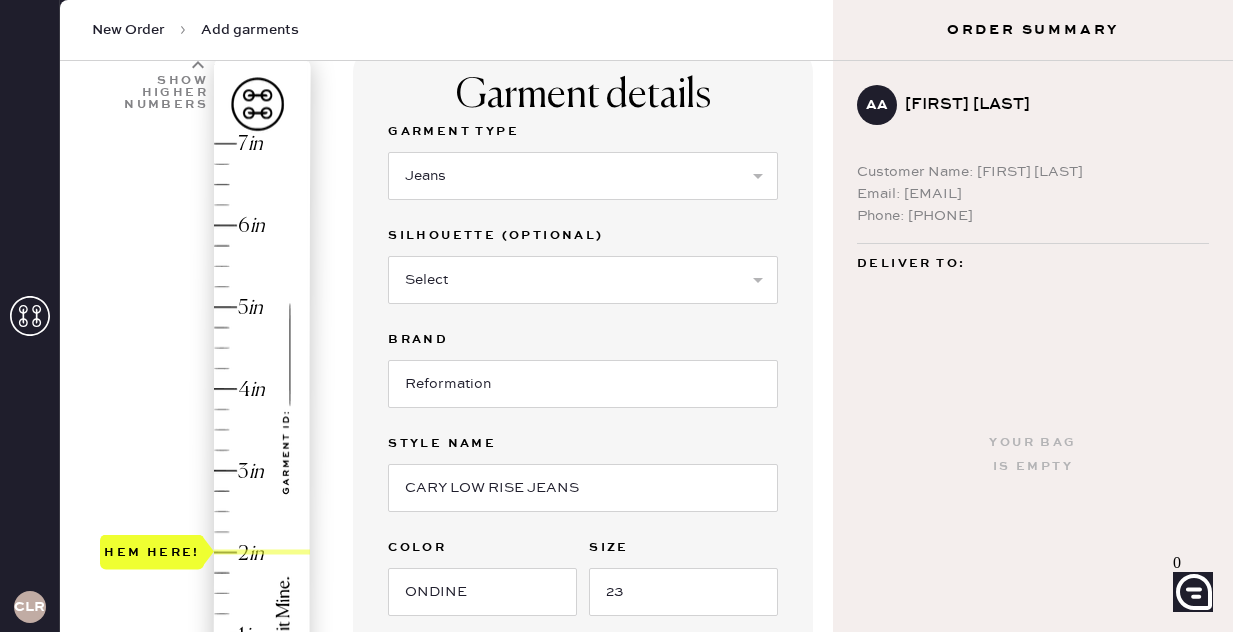 click on "Hem here!" at bounding box center (206, 430) 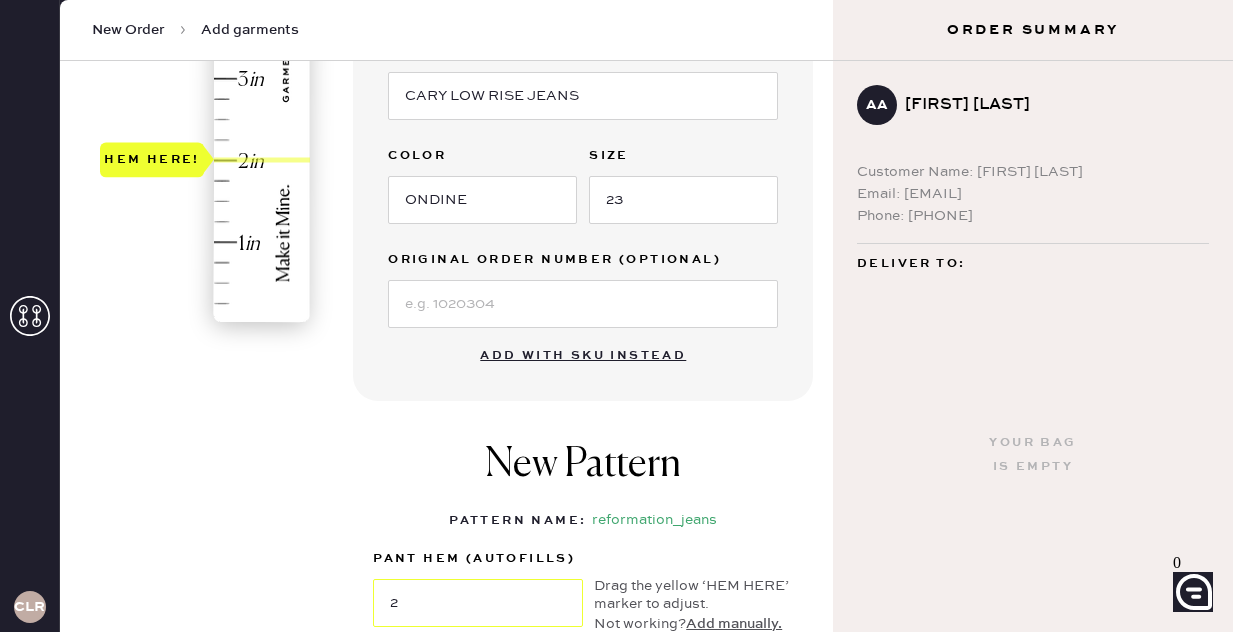 scroll, scrollTop: 652, scrollLeft: 0, axis: vertical 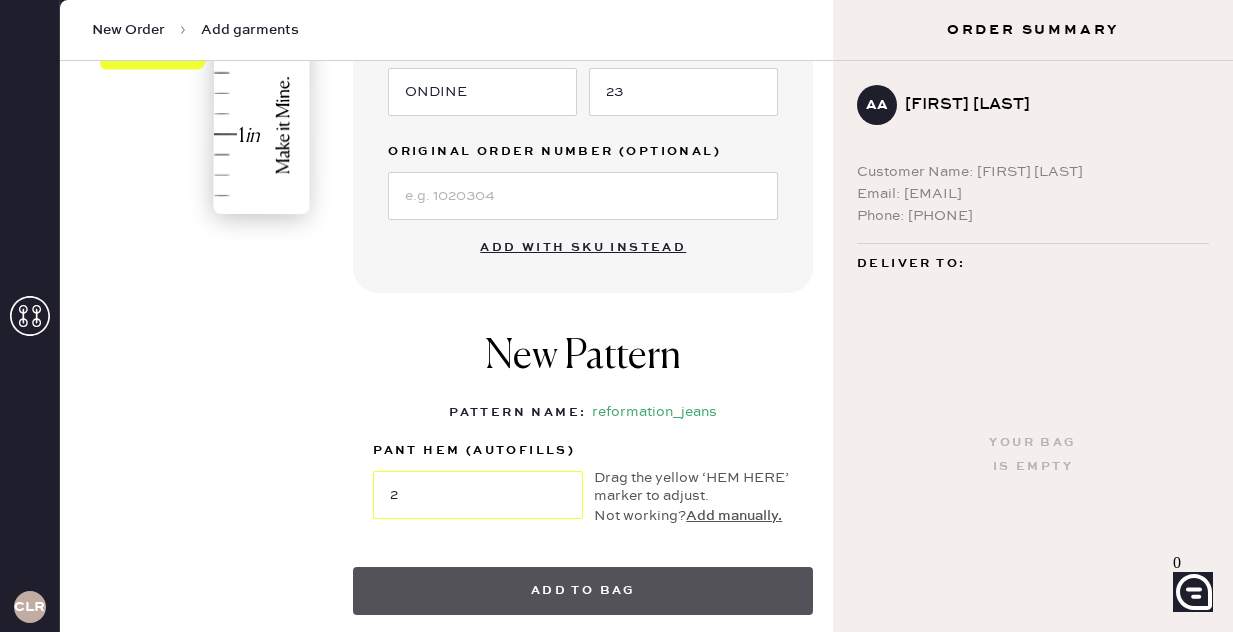 click on "Add to bag" at bounding box center (583, 591) 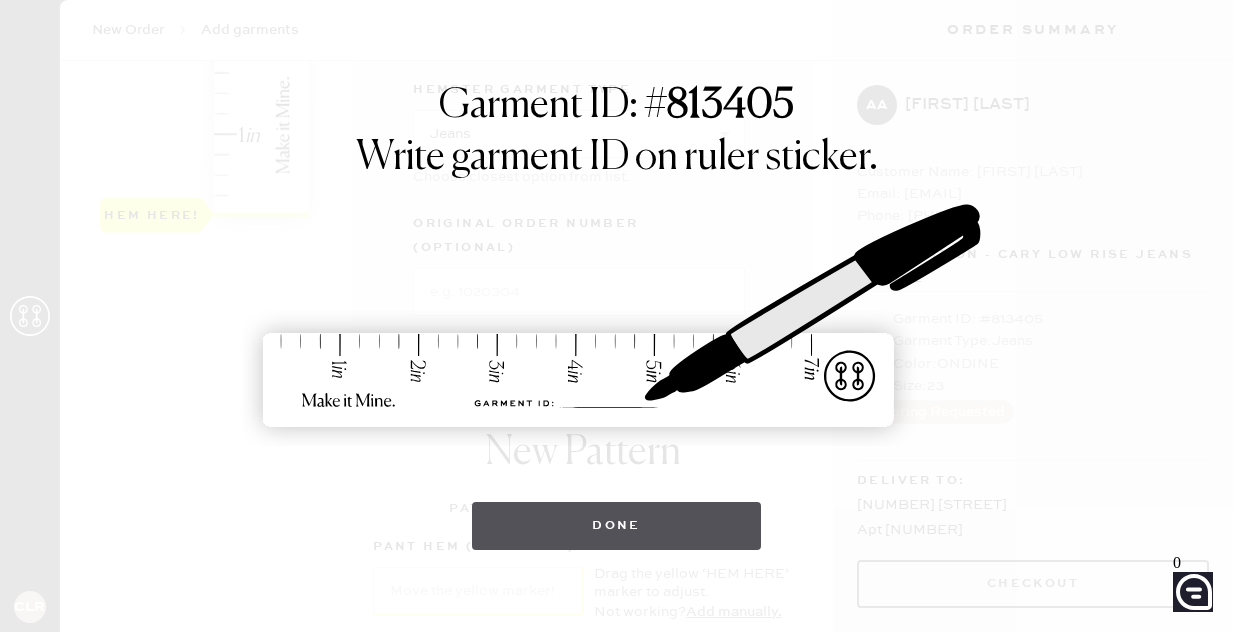 click on "Done" at bounding box center (616, 526) 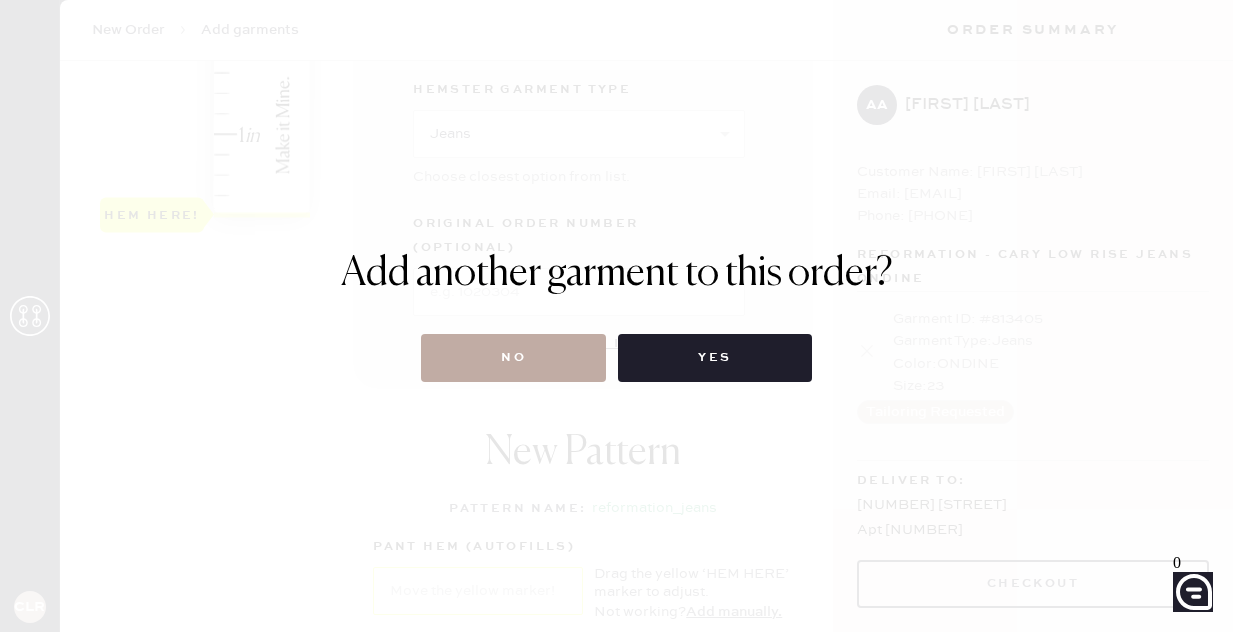 click on "No" at bounding box center (513, 358) 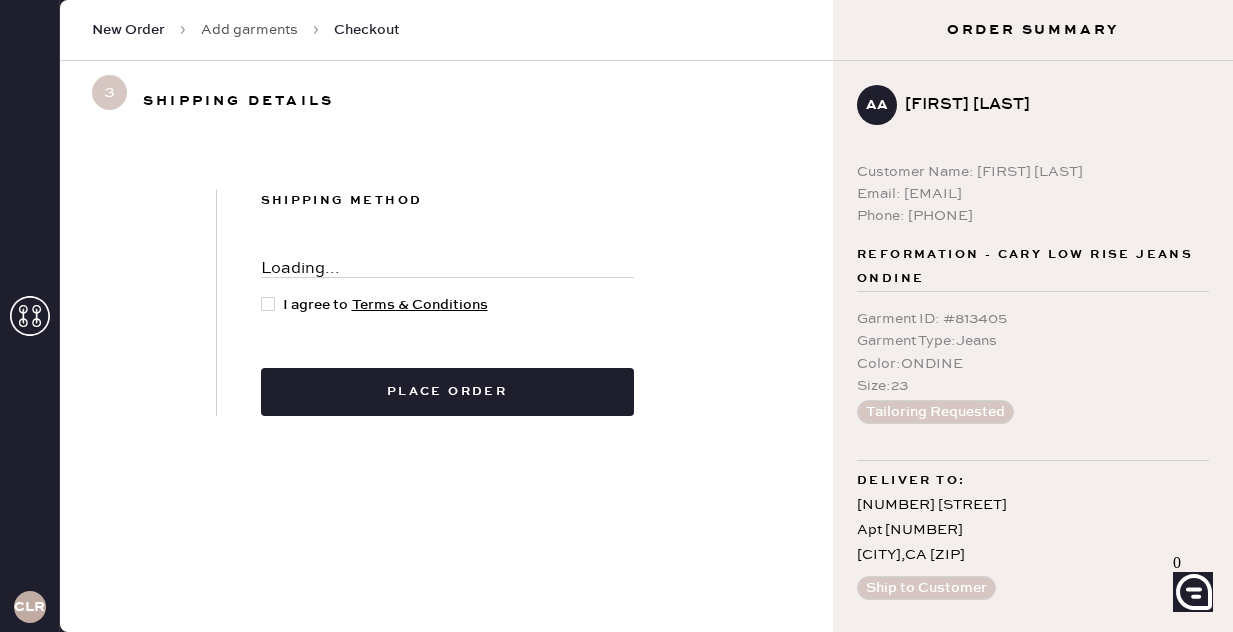 click at bounding box center (268, 304) 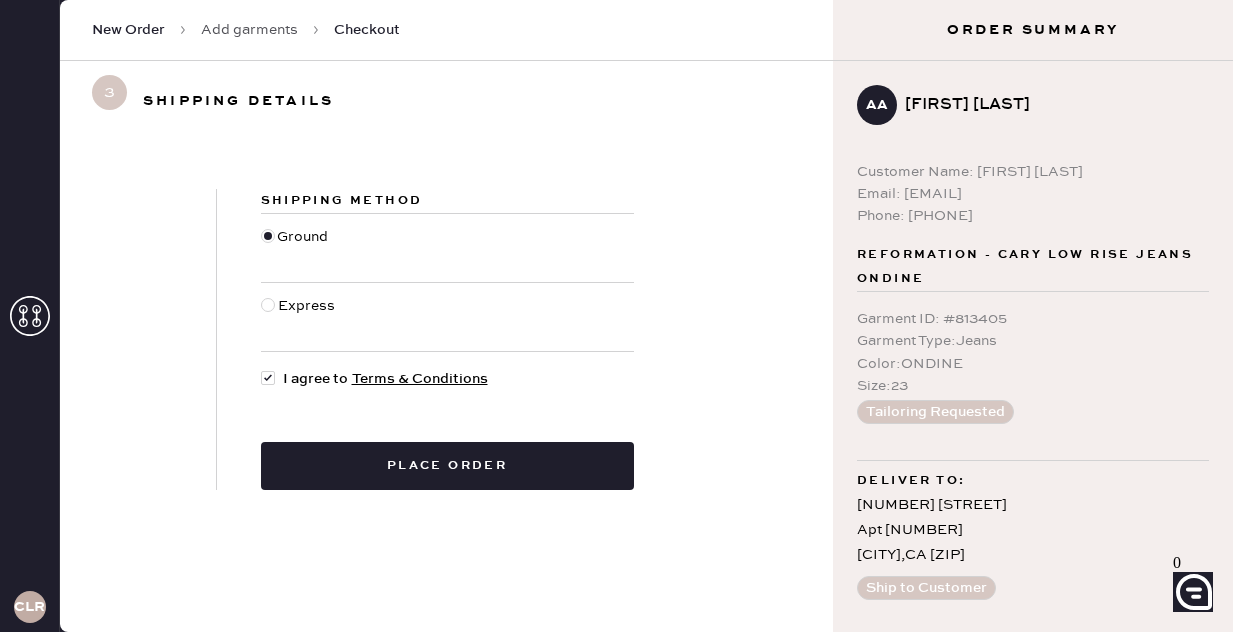 click at bounding box center (268, 236) 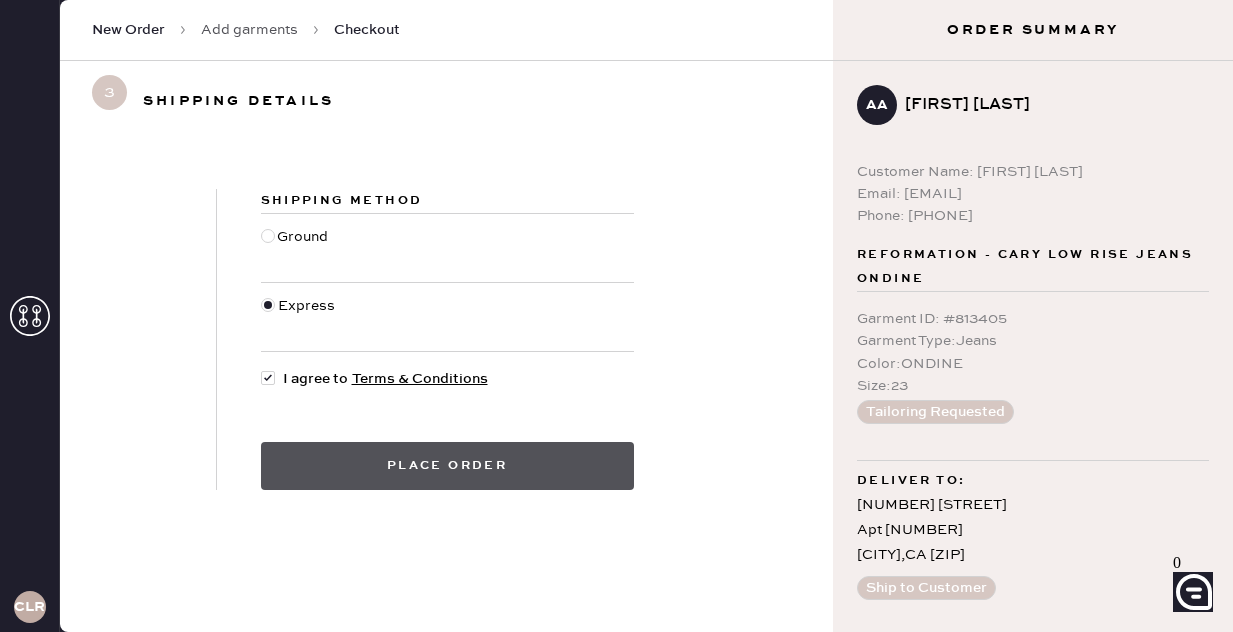 click on "Place order" at bounding box center [447, 466] 